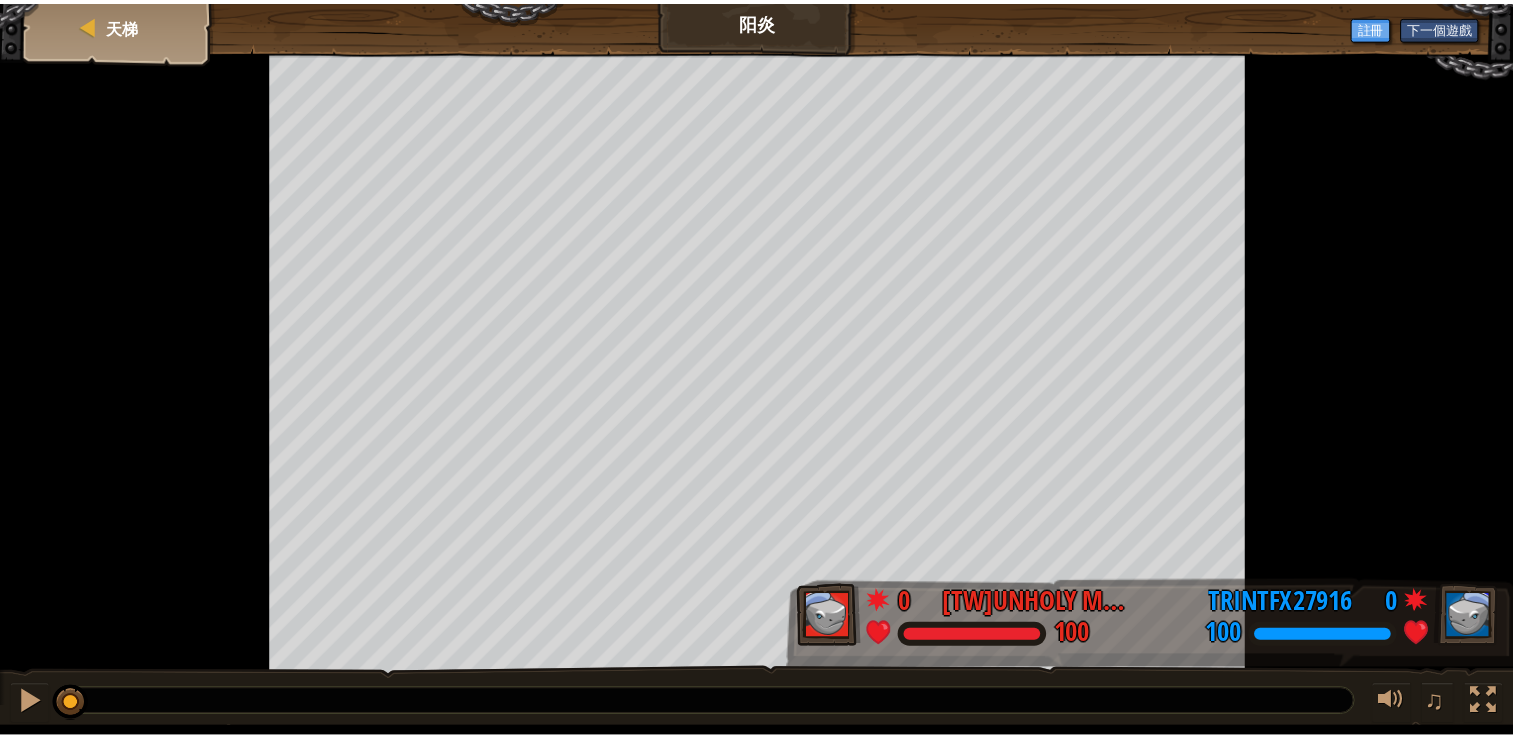 scroll, scrollTop: 0, scrollLeft: 0, axis: both 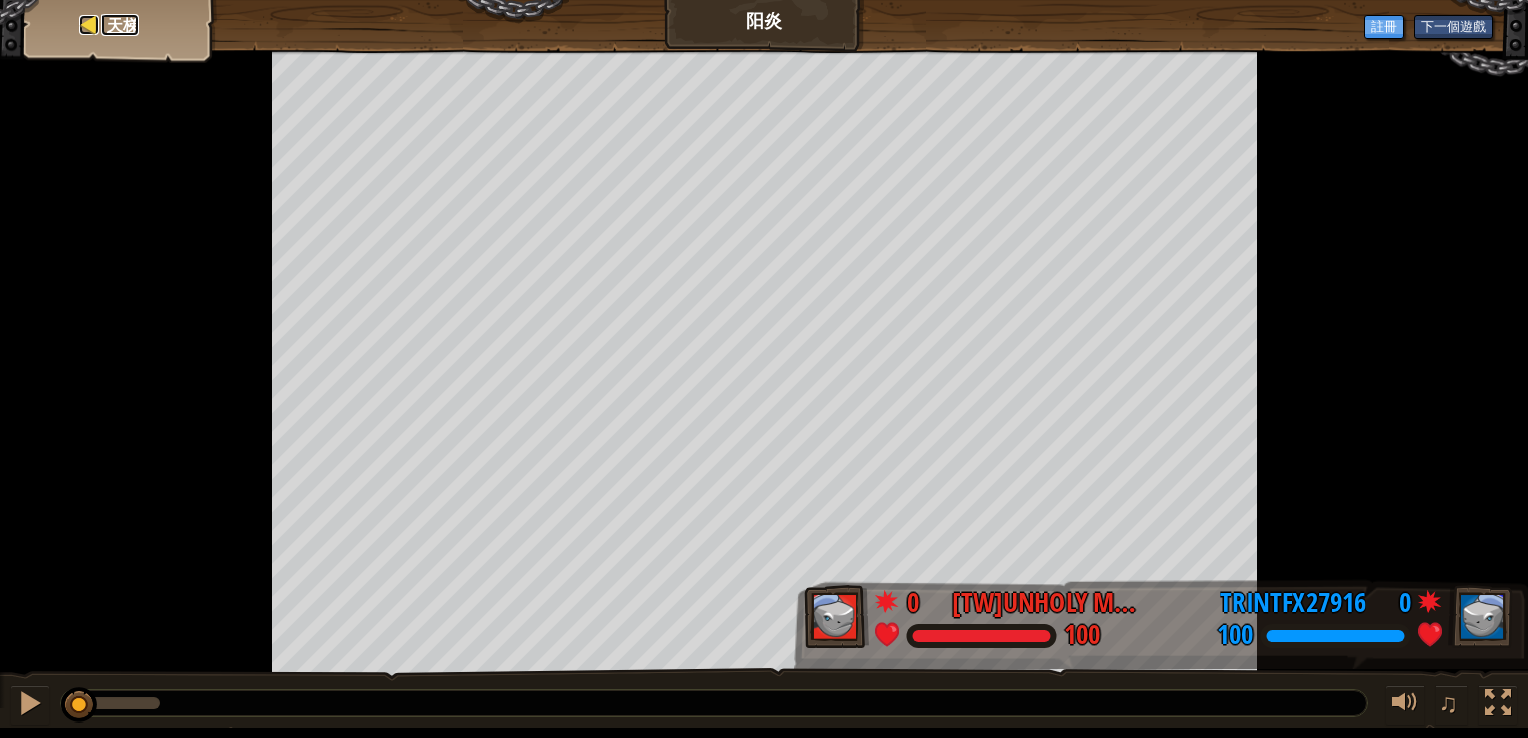 click at bounding box center [89, 25] 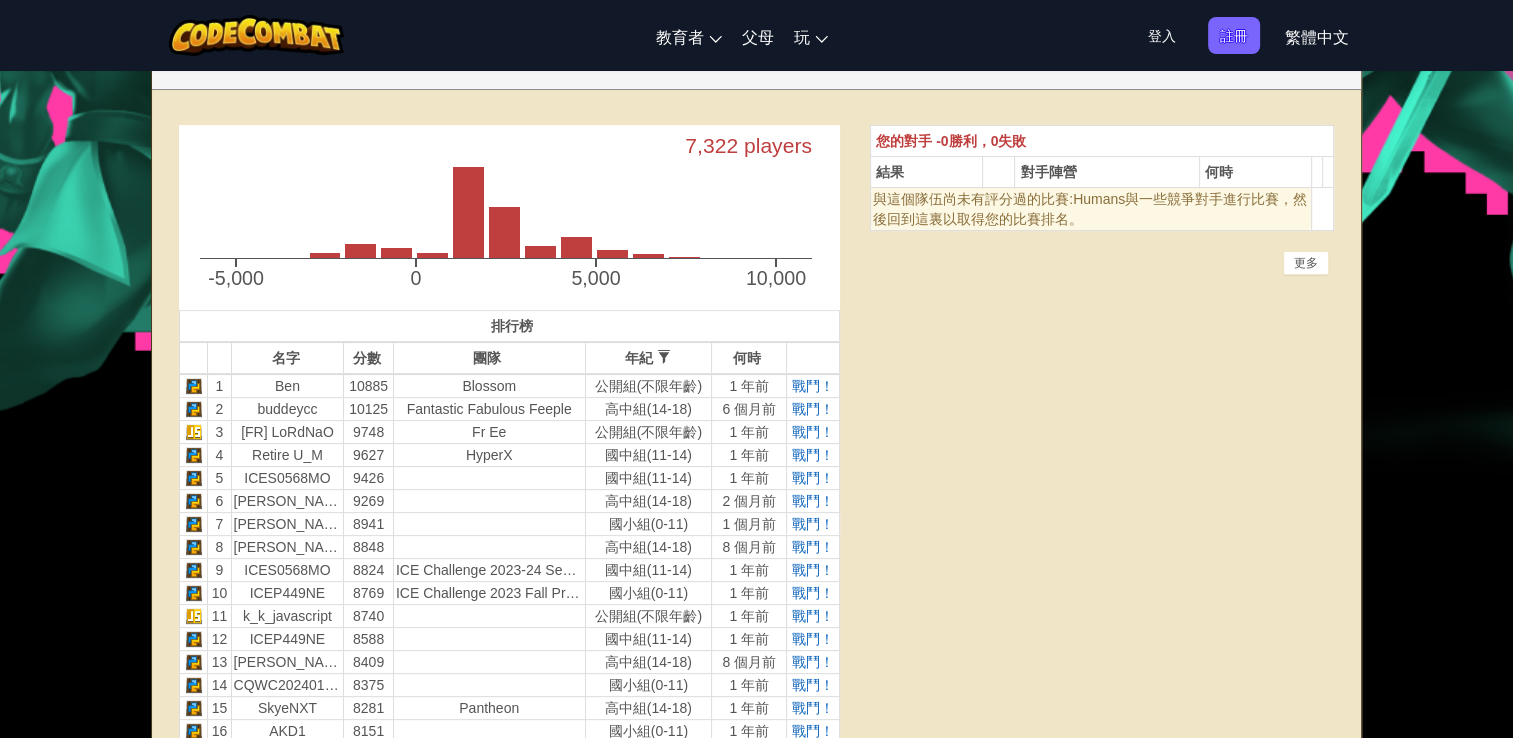scroll, scrollTop: 500, scrollLeft: 0, axis: vertical 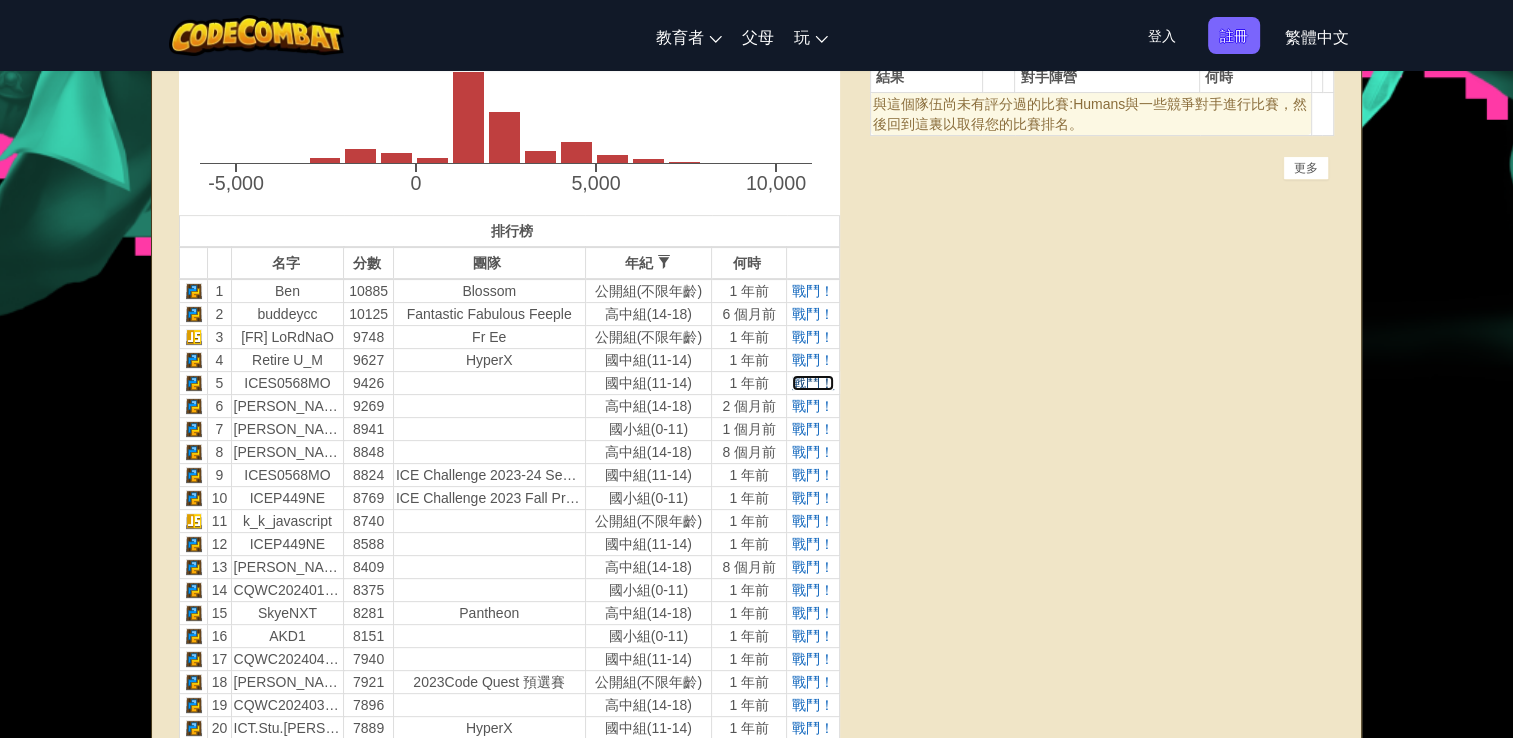 click on "戰鬥！" at bounding box center [813, 383] 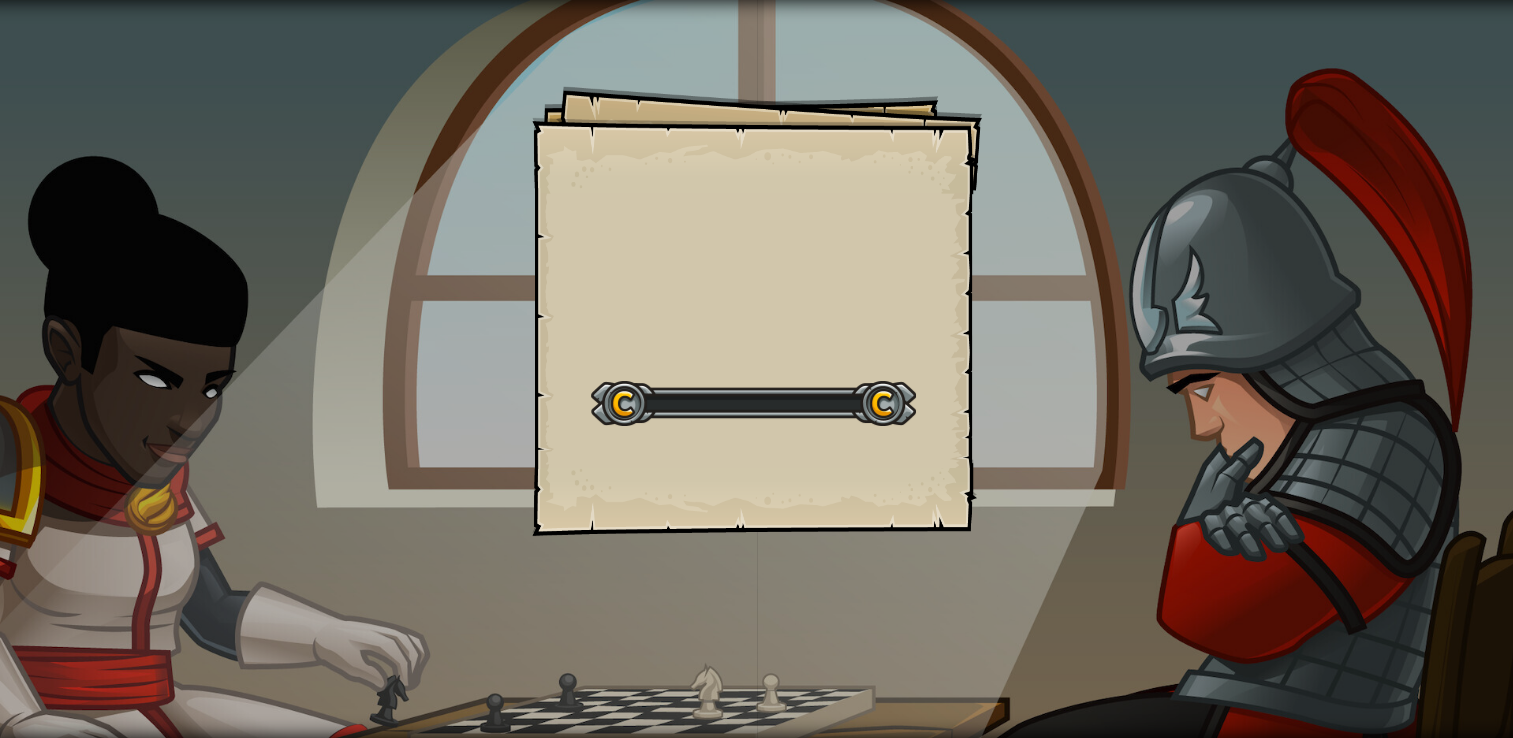 scroll, scrollTop: 0, scrollLeft: 0, axis: both 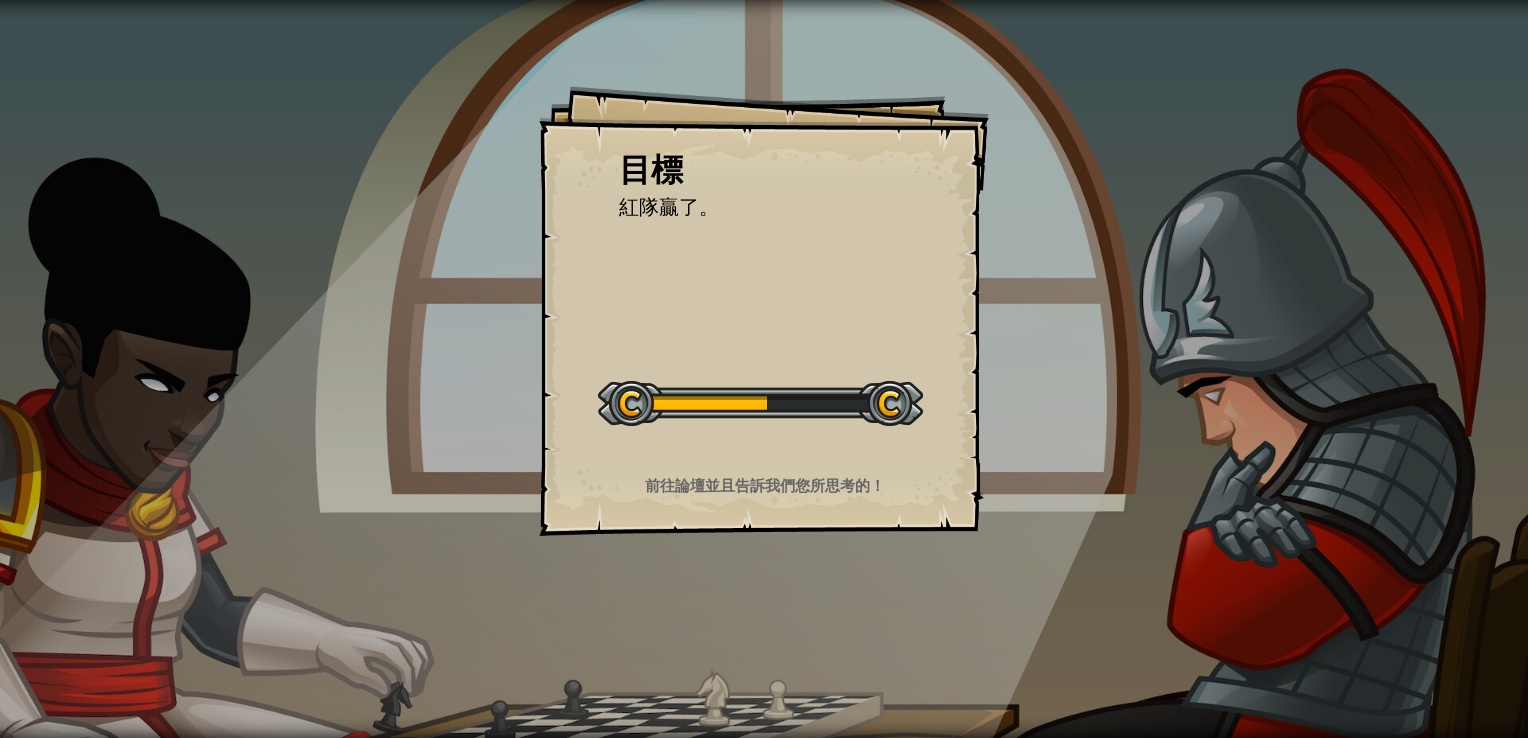 click at bounding box center [760, 403] 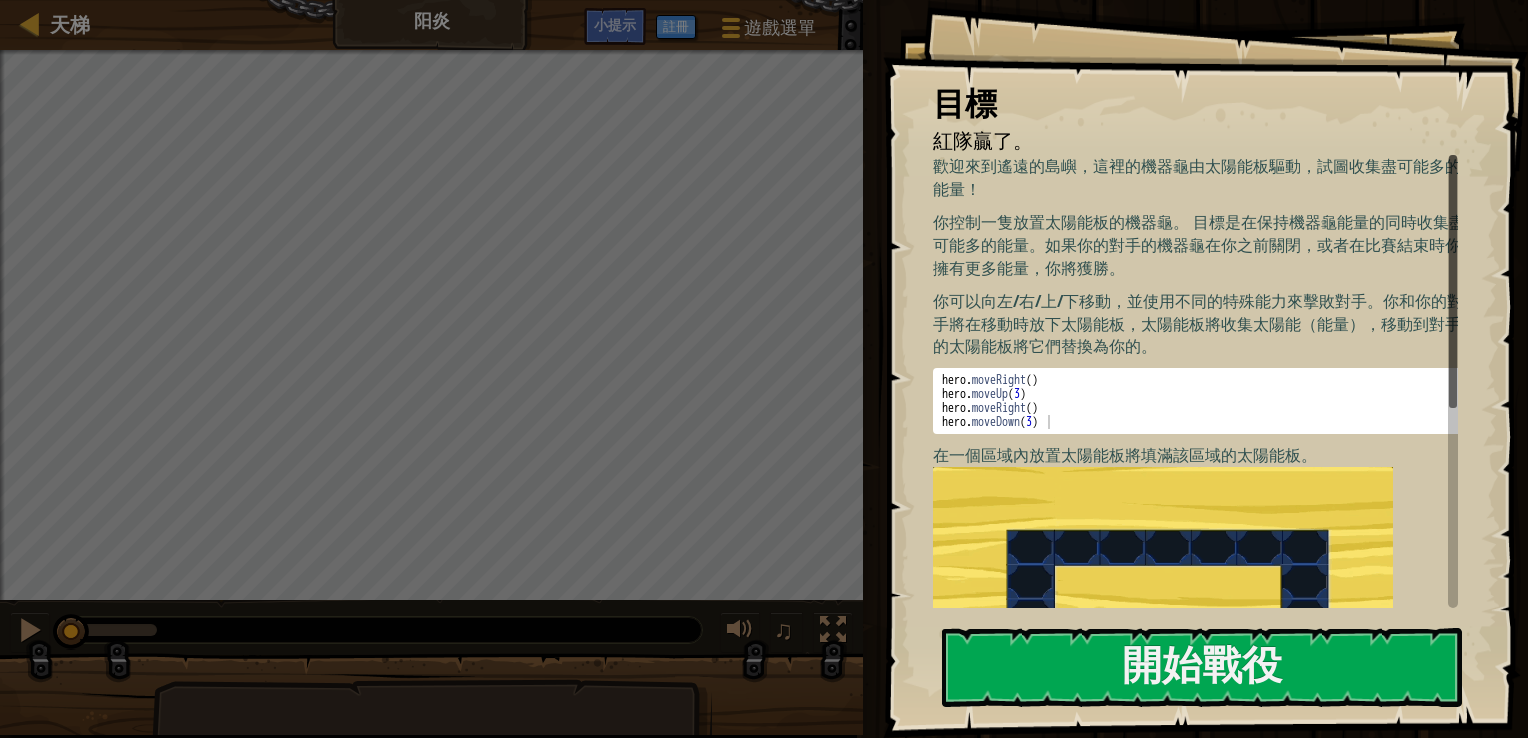 click on "目標 紅隊贏了。 歡迎來到遙遠的島嶼，這裡的機器龜由太陽能板驅動，試圖收集盡可能多的能量！
你控制一隻放置太陽能板的機器龜。
目標是在保持機器龜能量的同時收集盡可能多的能量。如果你的對手的機器龜在你之前關閉，或者在比賽結束時你擁有更多能量，你將獲勝。
你可以向左/右/上/下移動，並使用不同的特殊能力來擊敗對手。你和你的對手將在移動時放下太陽能板，太陽能板將收集太陽能（能量），移動到對手的太陽能板將它們替換為你的。
1 2 3 4 hero . moveRight ( ) hero . moveUp ( 3 ) hero . moveRight ( ) hero . moveDown ( 3 )     XXXXXXXXXXXXXXXXXXXXXXXXXXXXXXXXXXXXXXXXXXXXXXXXXXXXXXXXXXXXXXXXXXXXXXXXXXXXXXXXXXXXXXXXXXXXXXXXXXXXXXXXXXXXXXXXXXXXXXXXXXXXXXXXXXXXXXXXXXXXXXXXXXXXXXXXXXXXXXXXXXXXXXXXXXXXXXXXXXXXXXXXXXXXXXXXXXXXXXXXXXXXXXXXXXXXXXXXXXXXXXXXXXXXXXXXXXXXXXXXXXXXXXXXXXXXXXXX
1 2 if   hero . isReady ( 'shockTrap' ) :" at bounding box center [1205, 369] 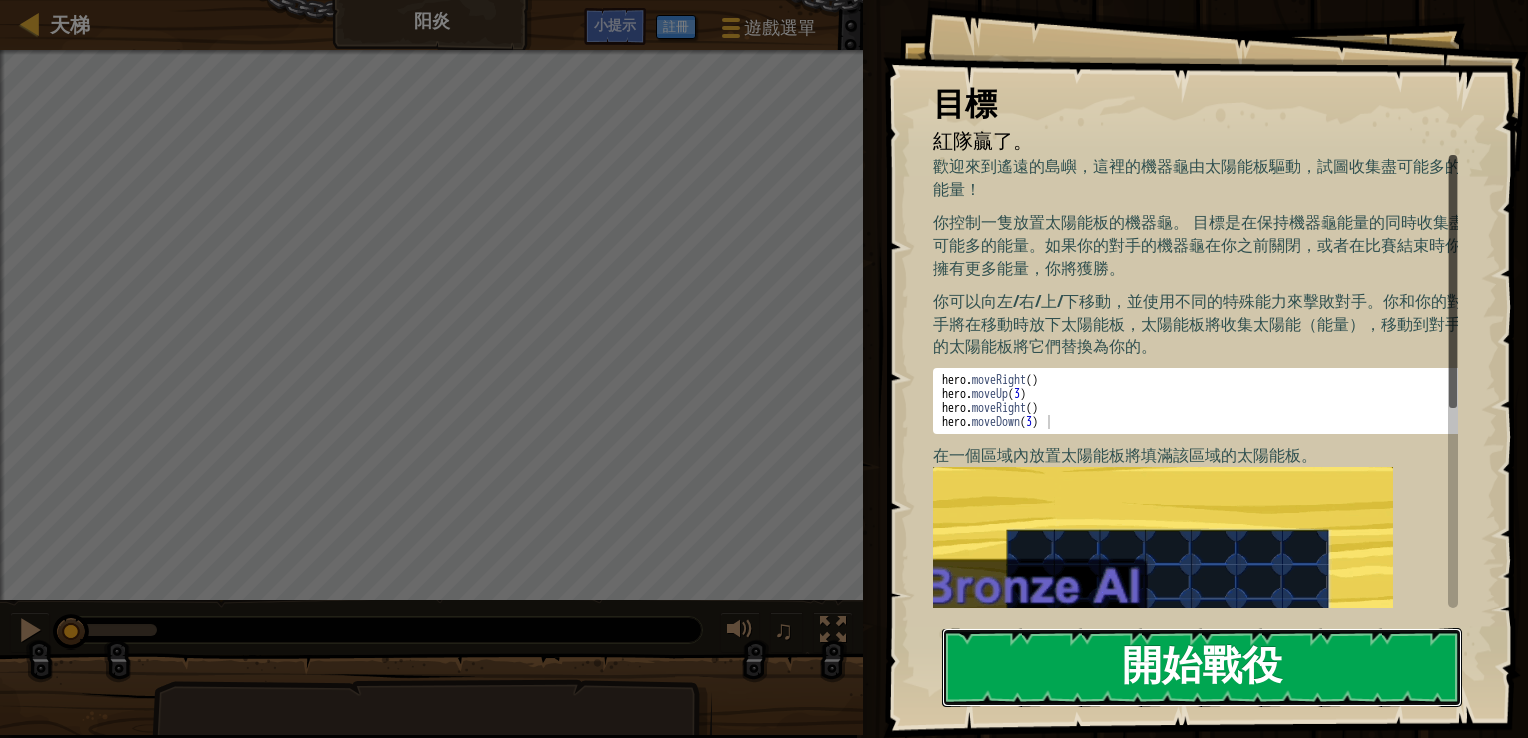 click on "開始戰役" at bounding box center [1202, 667] 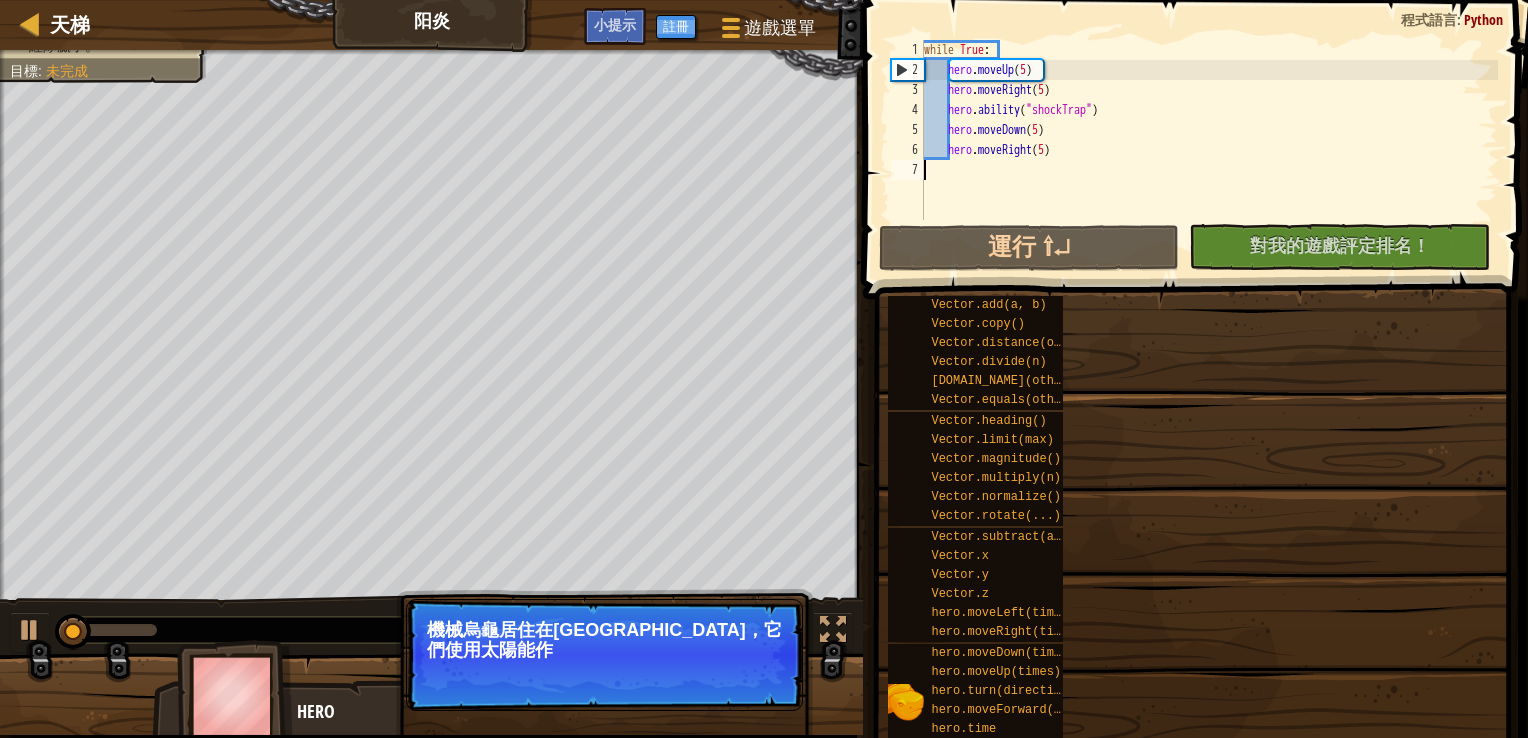 click on "跳過 (esc) 下一步  機械烏龜居住在[GEOGRAPHIC_DATA]，它們使用太陽能作" at bounding box center [604, 655] 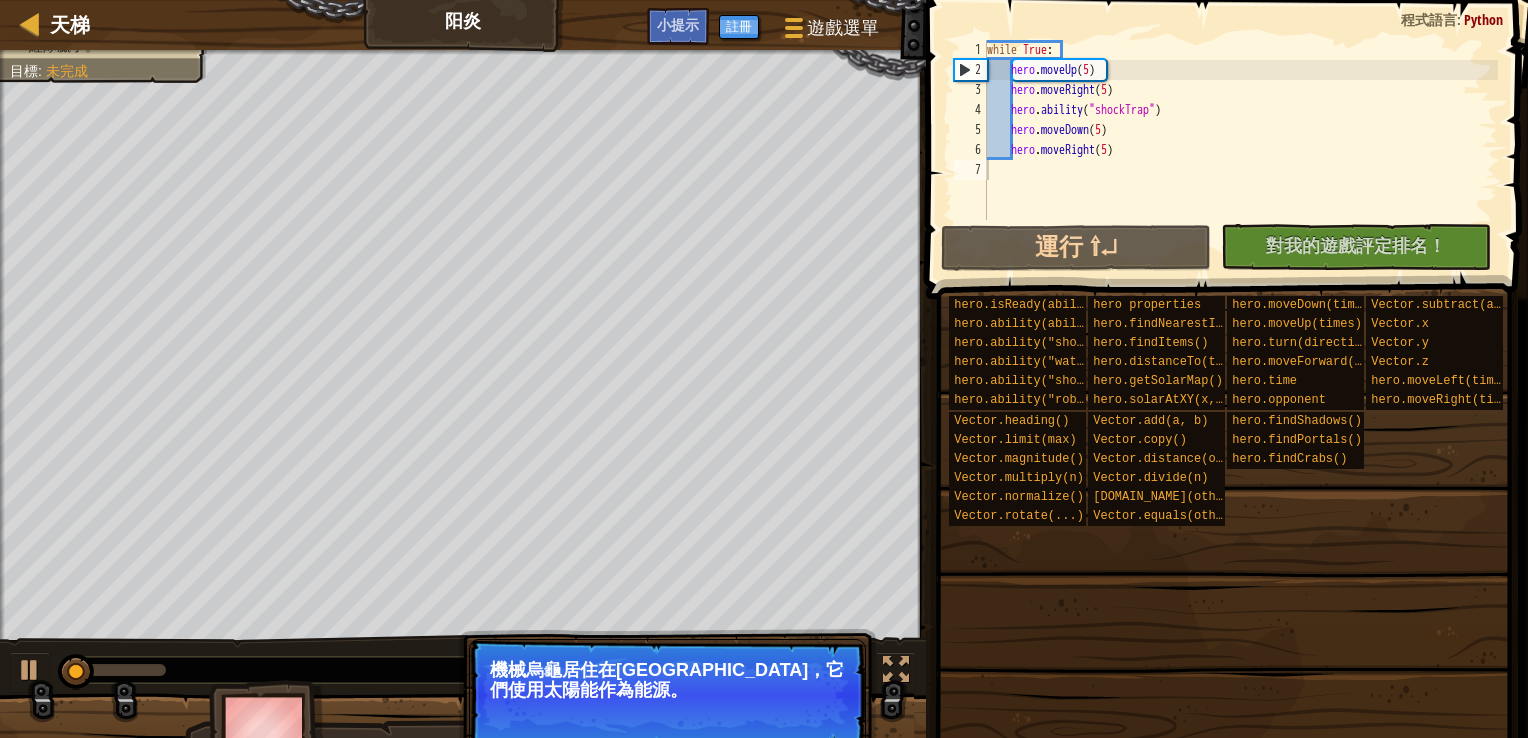 click on "機械烏龜居住在[GEOGRAPHIC_DATA]，它們使用太陽能作為能源。" at bounding box center (667, 680) 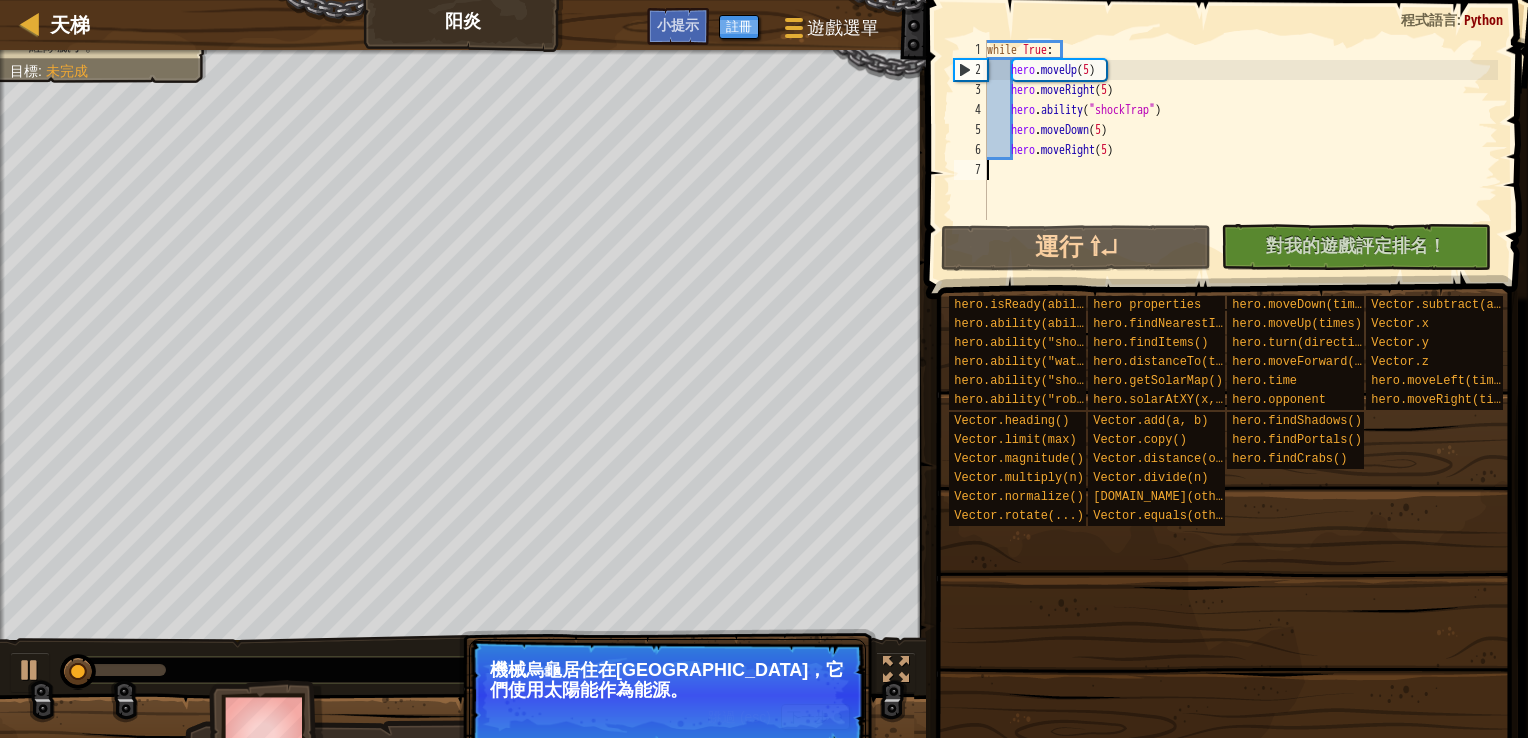 drag, startPoint x: 848, startPoint y: 738, endPoint x: 856, endPoint y: 730, distance: 11.313708 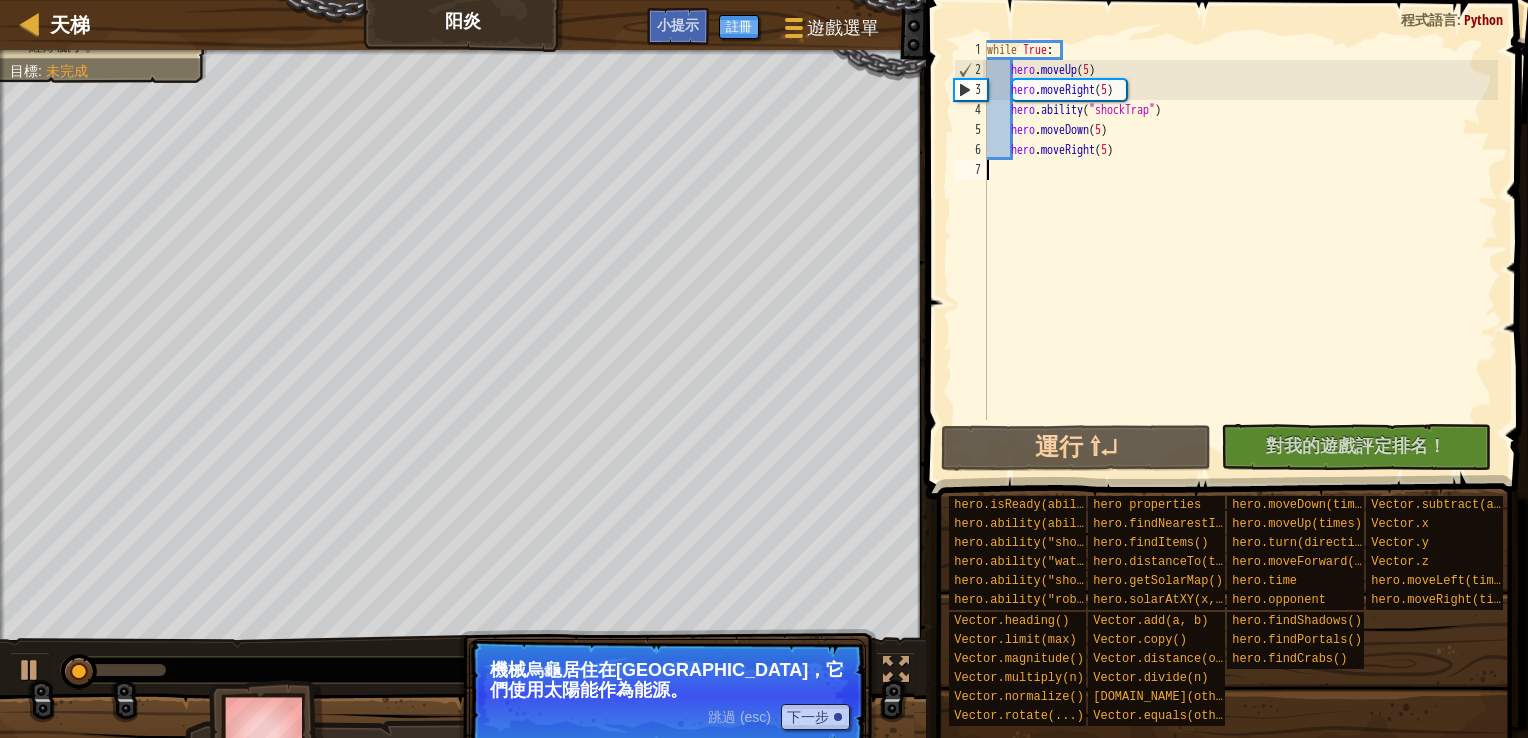 click on "跳過 (esc) 下一步  機械烏龜居住在[GEOGRAPHIC_DATA]，它們使用太陽能作為能源。" at bounding box center [667, 695] 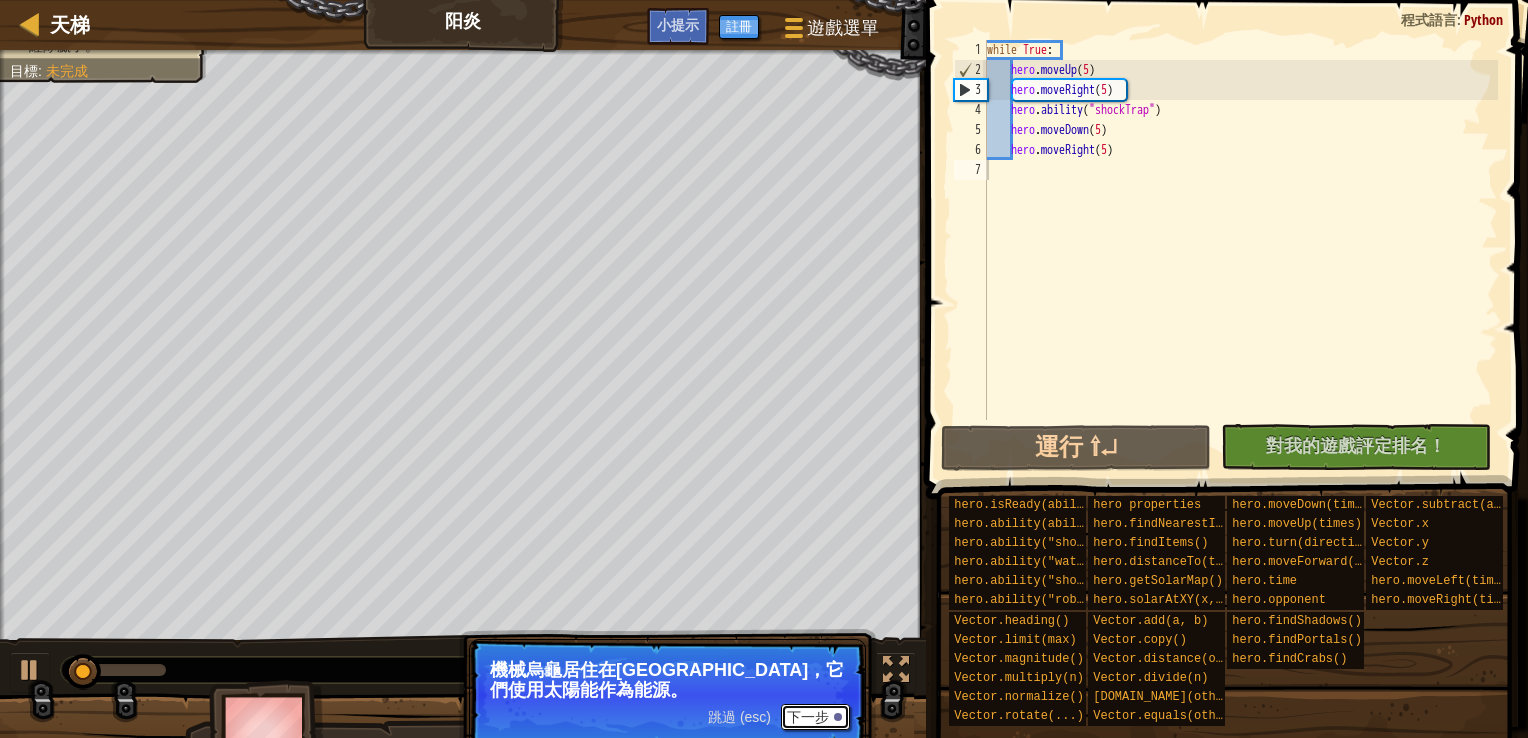 click on "下一步" at bounding box center (815, 717) 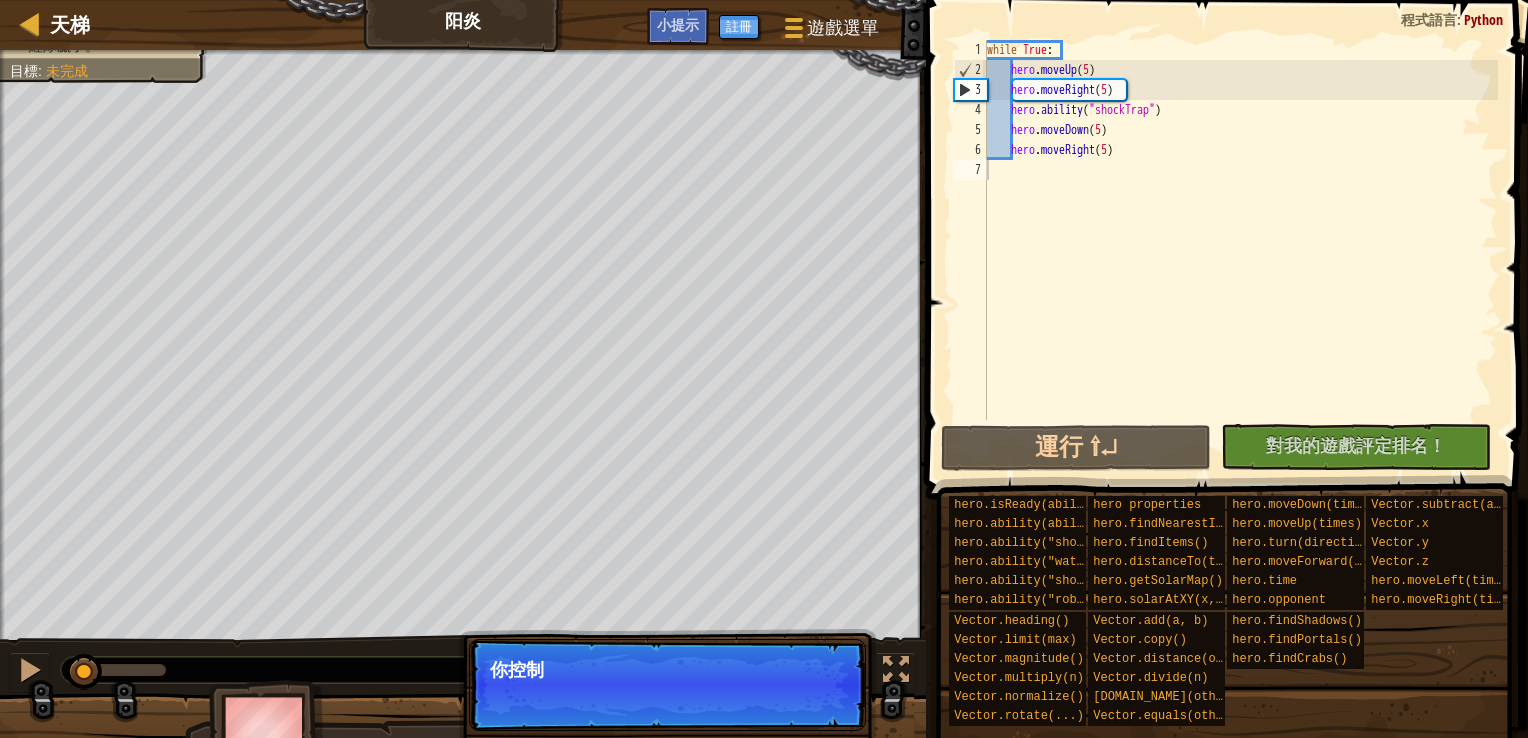 click on "跳過 (esc) 下一步  你控制" at bounding box center [667, 685] 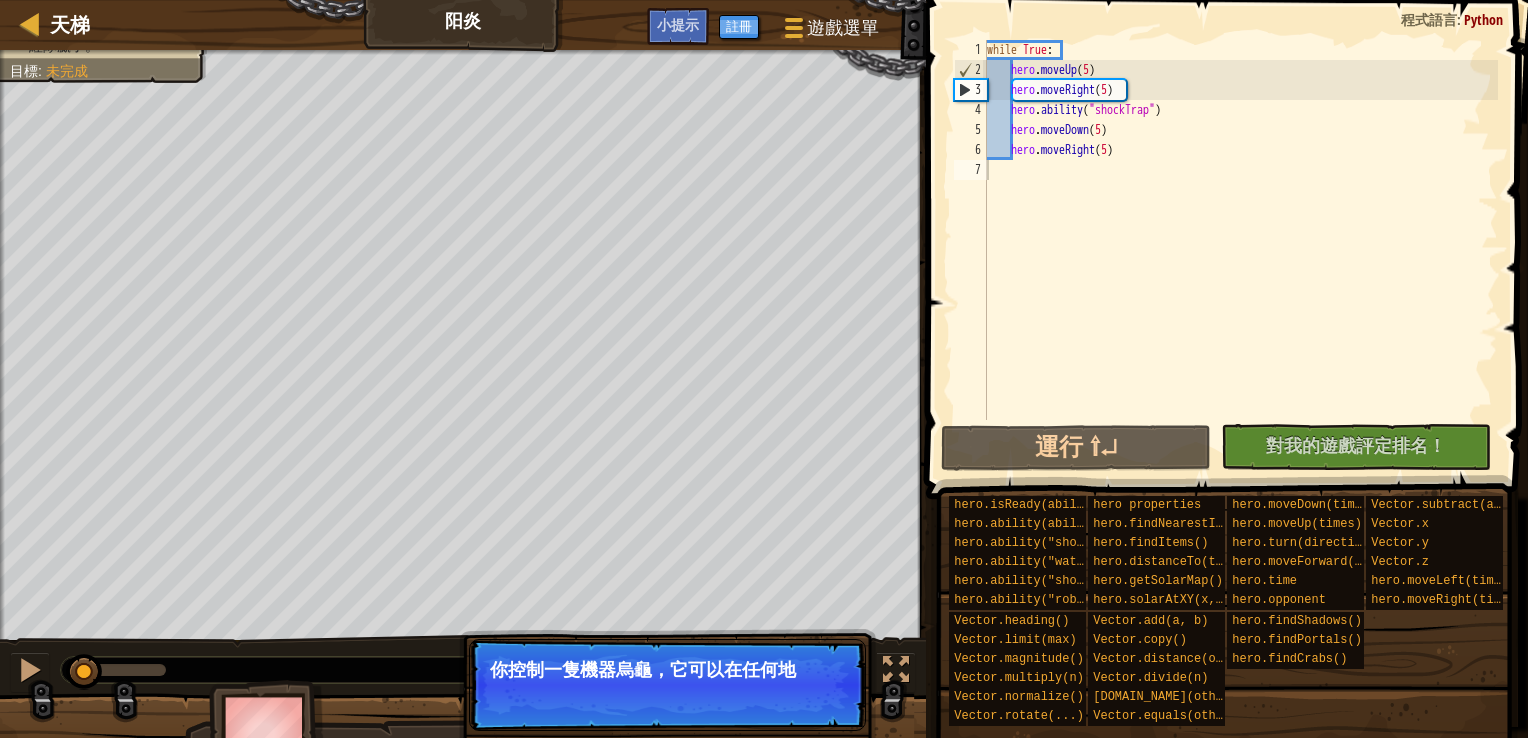 click on "跳過 (esc) 下一步  你控制一隻機器烏龜，它可以在任何地" at bounding box center (667, 685) 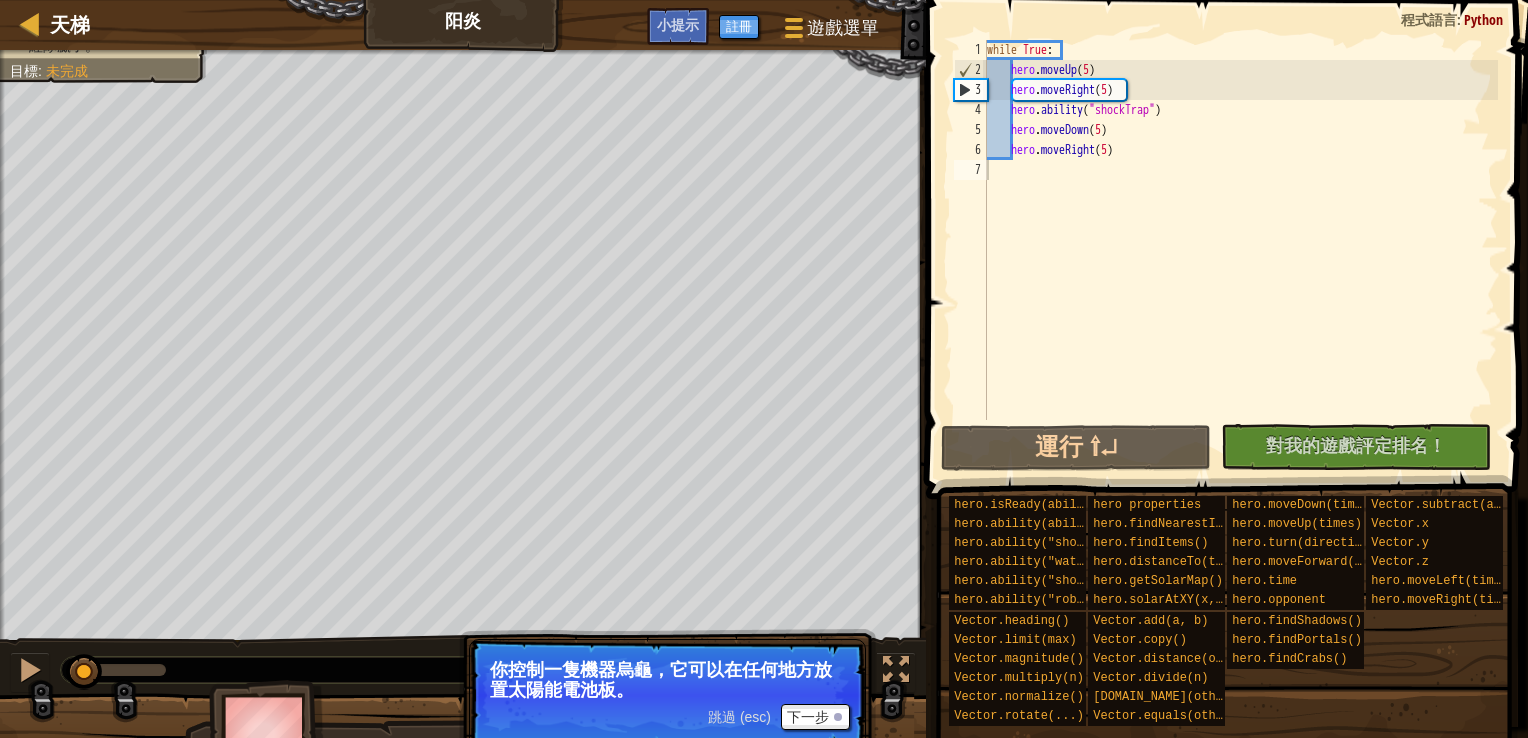 click on "紅隊贏了。 目標 : 未完成 18 匿名玩家 100 21 ICES0568MO 100 ♫ Hero 100 score: No score S: Red clouds above their head... 跳過 (esc) 下一步  你控制一隻機器烏龜，它可以在任何地方放置太陽能電池板。" at bounding box center (764, 412) 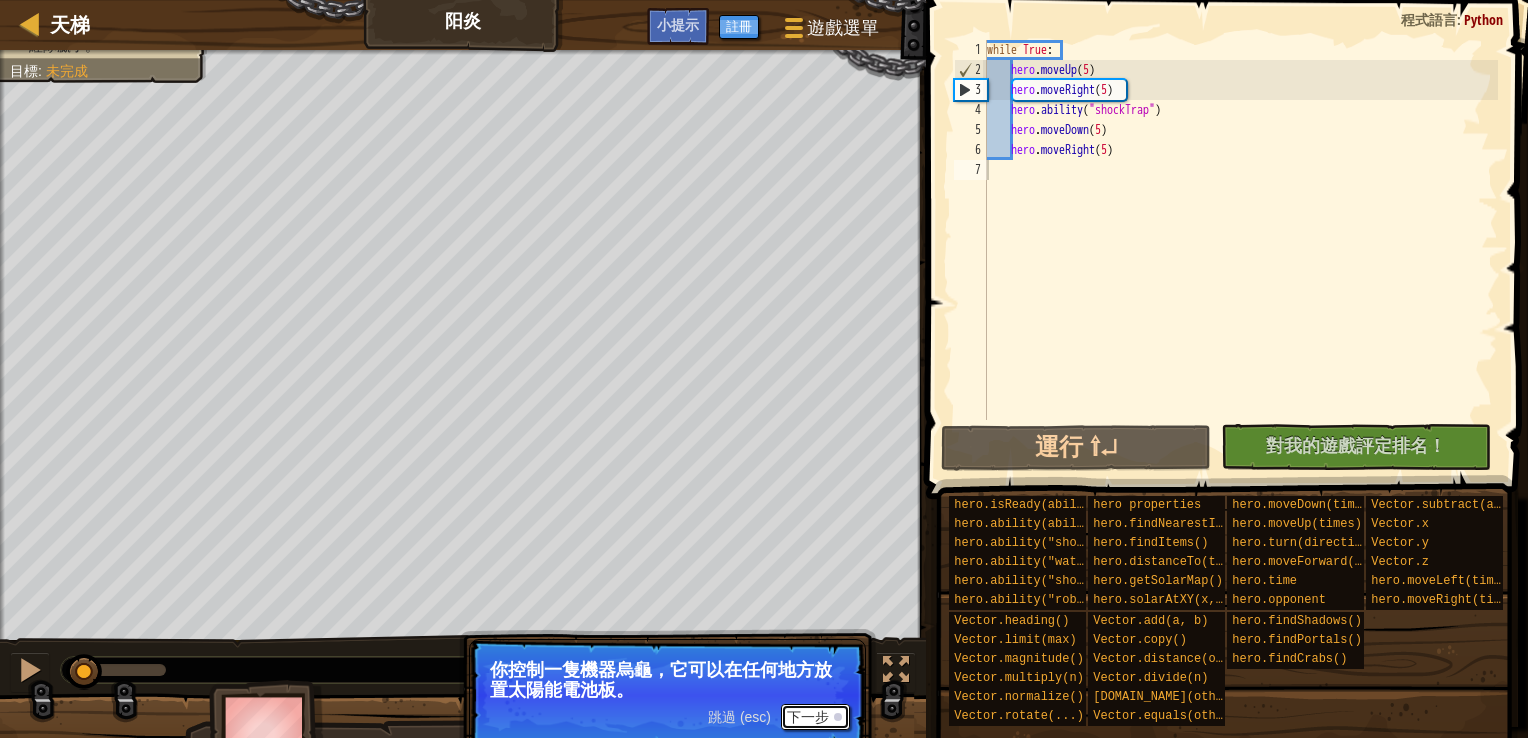 click on "下一步" at bounding box center (815, 717) 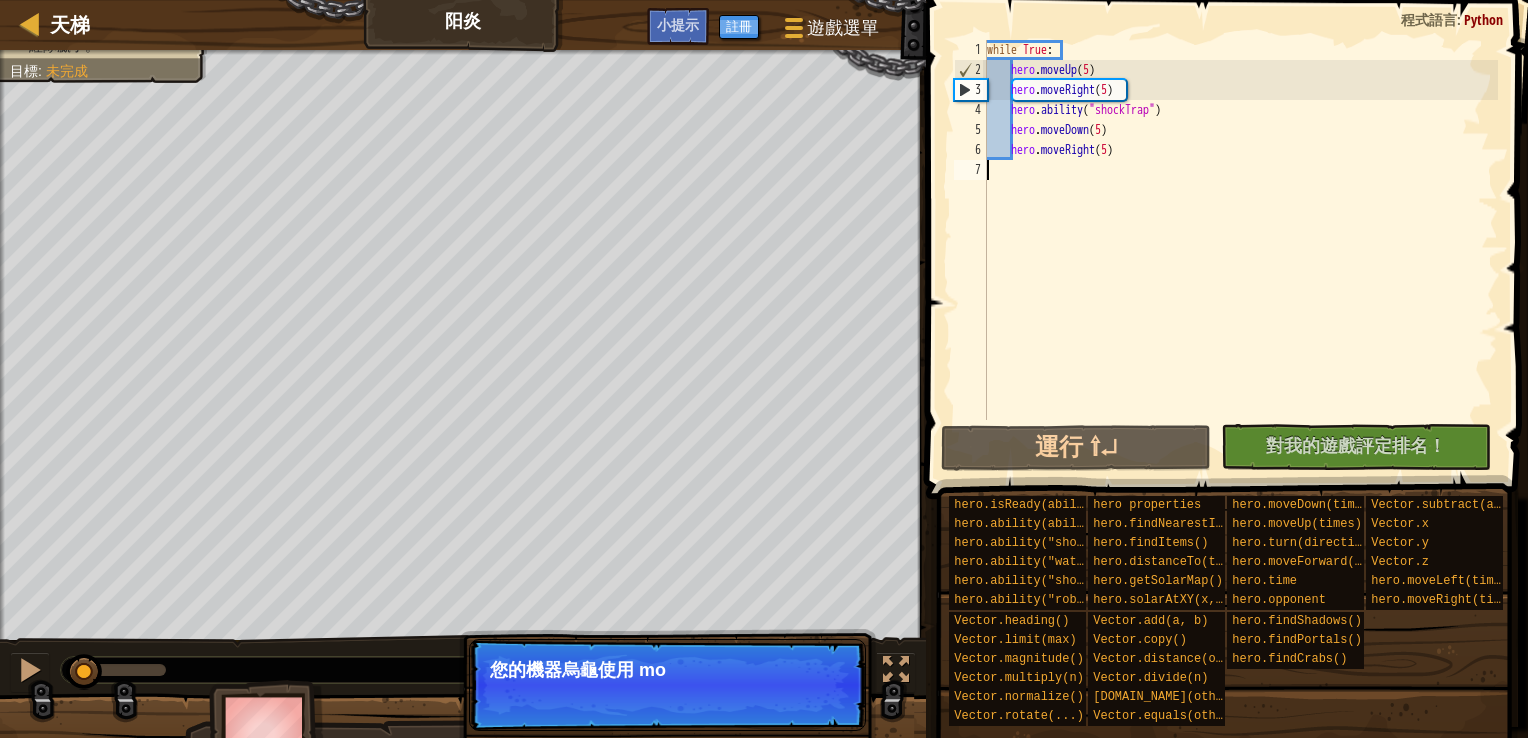 click on "跳過 (esc) 下一步  您的機器烏龜使用 mo" at bounding box center (667, 685) 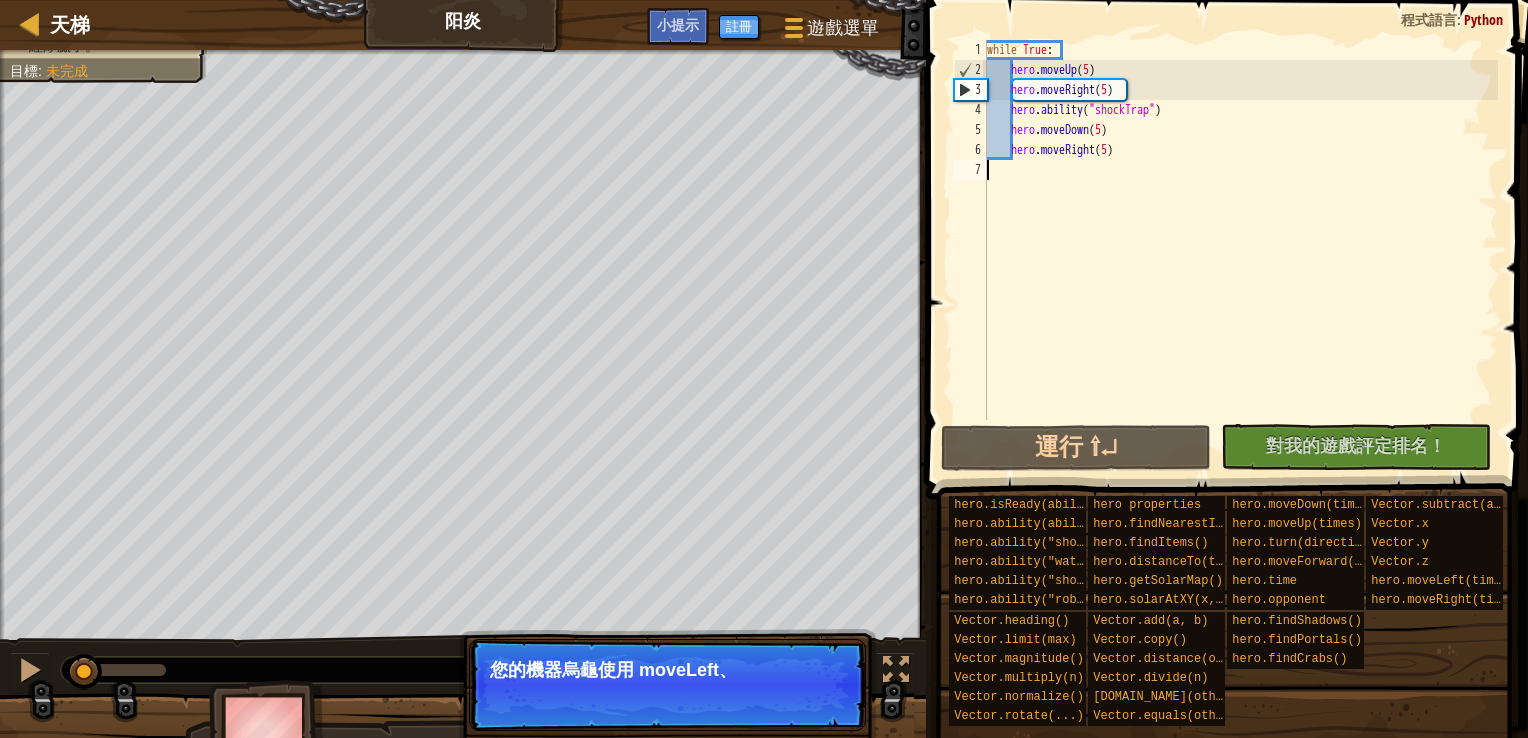 click on "跳過 (esc) 下一步  您的機器烏龜使用 moveLeft、" at bounding box center [667, 685] 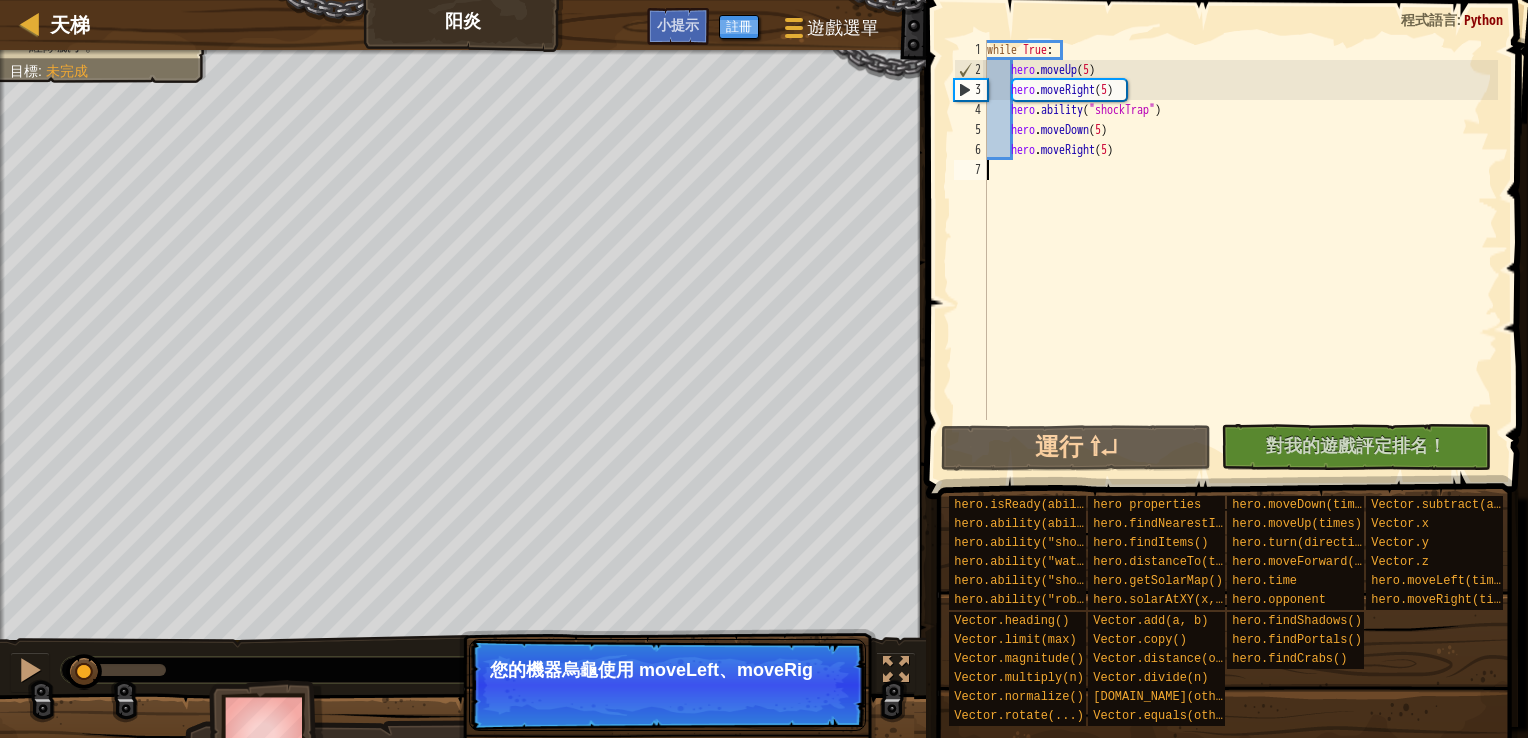 click on "跳過 (esc) 下一步  您的機器烏龜使用 moveLeft、moveRig" at bounding box center (667, 685) 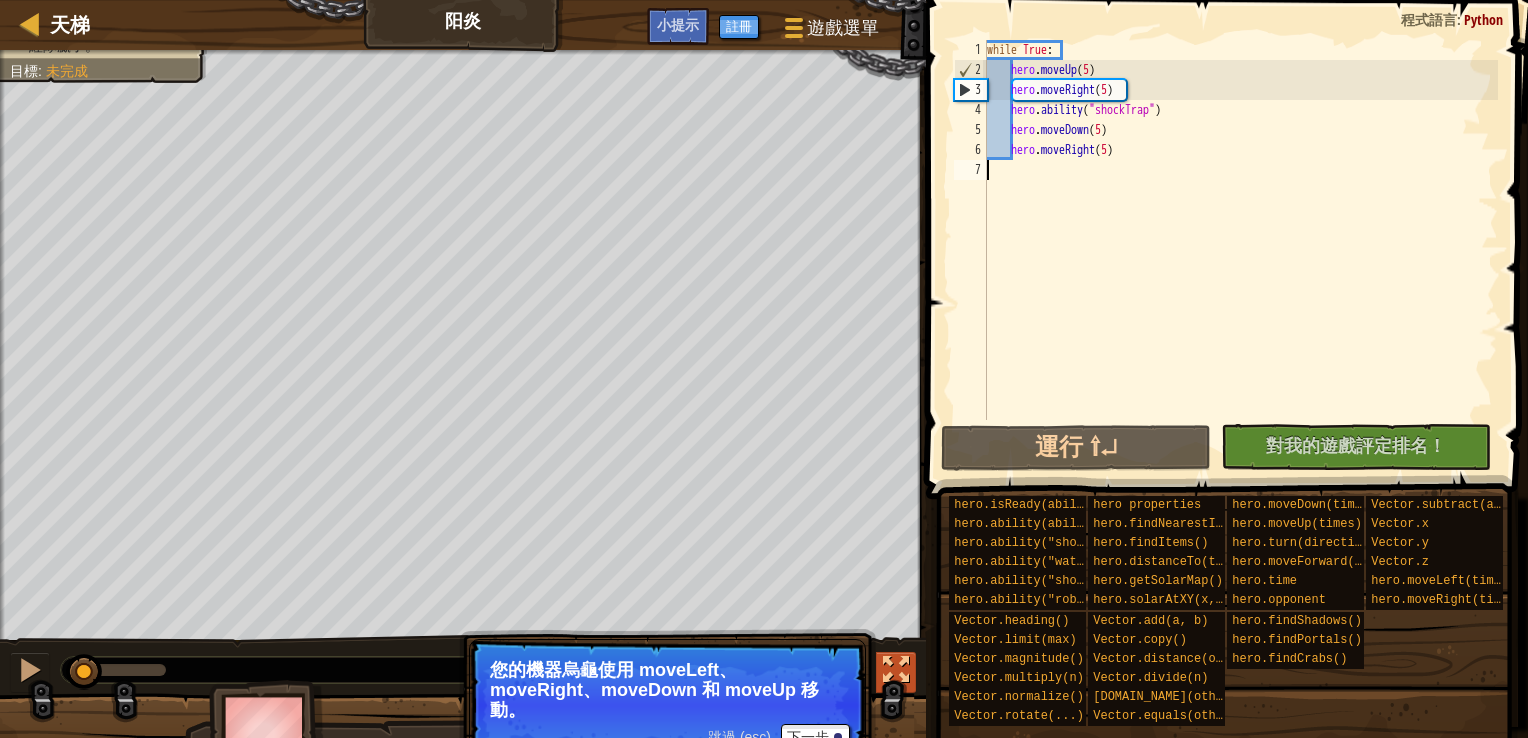 click on "♫" at bounding box center [463, 665] 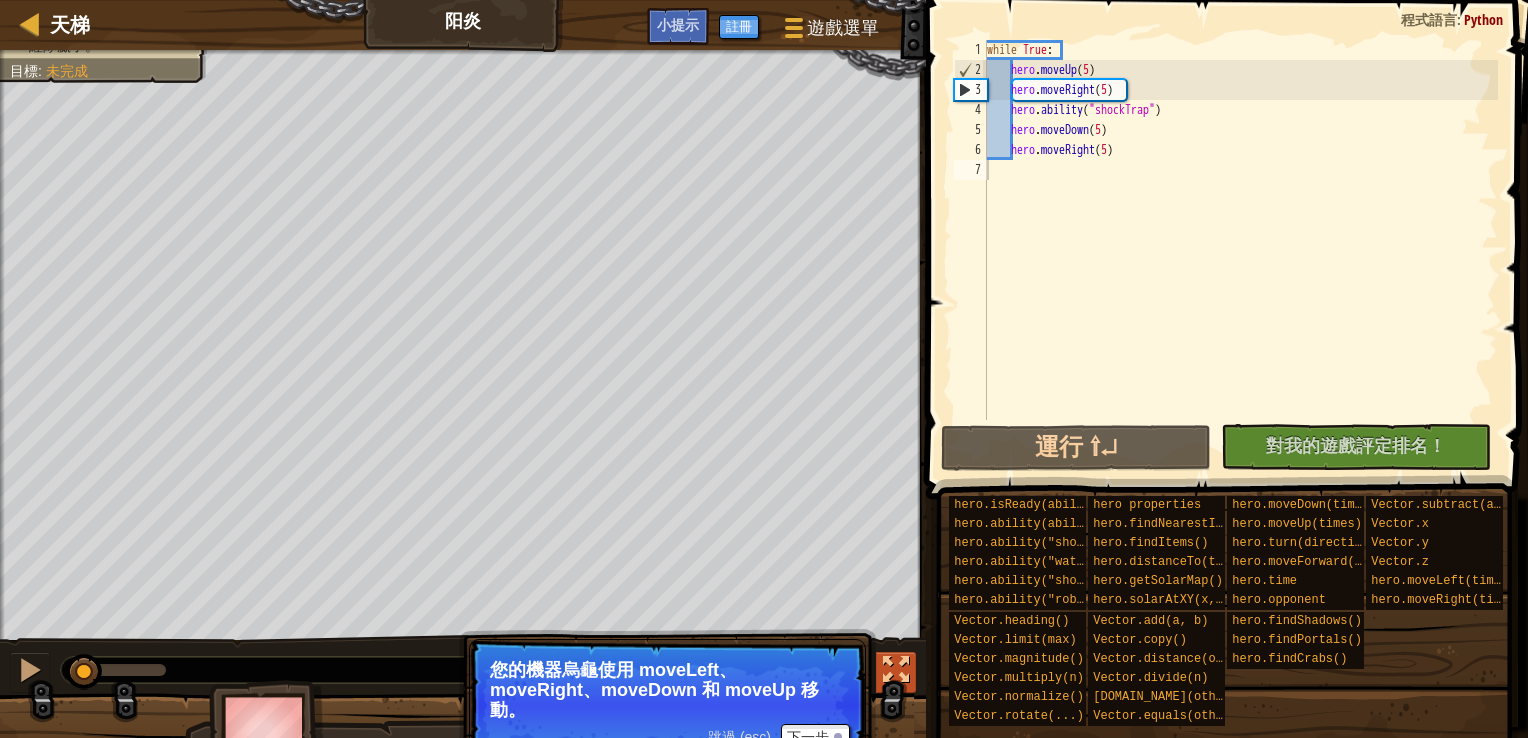 drag, startPoint x: 898, startPoint y: 661, endPoint x: 902, endPoint y: 736, distance: 75.10659 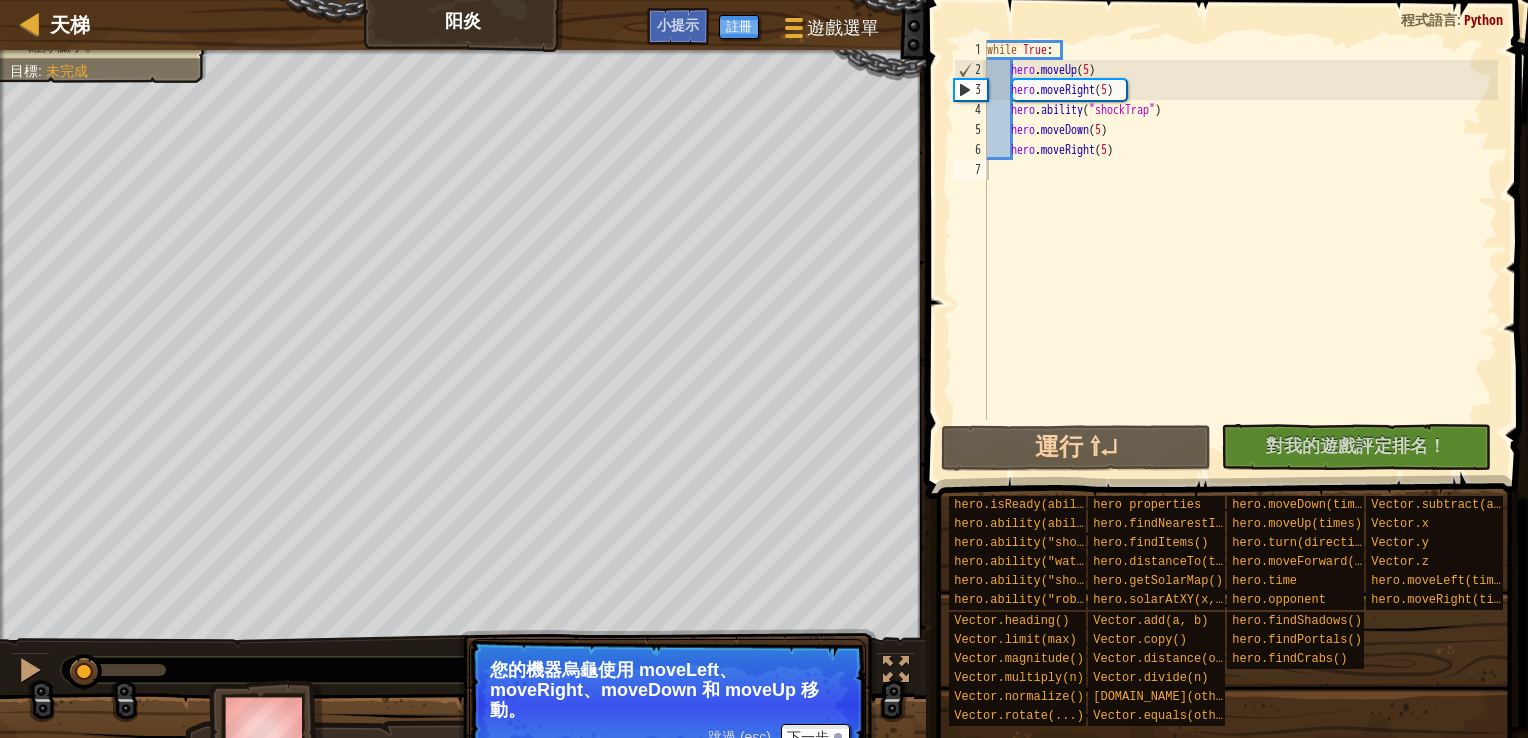 click at bounding box center [896, 670] 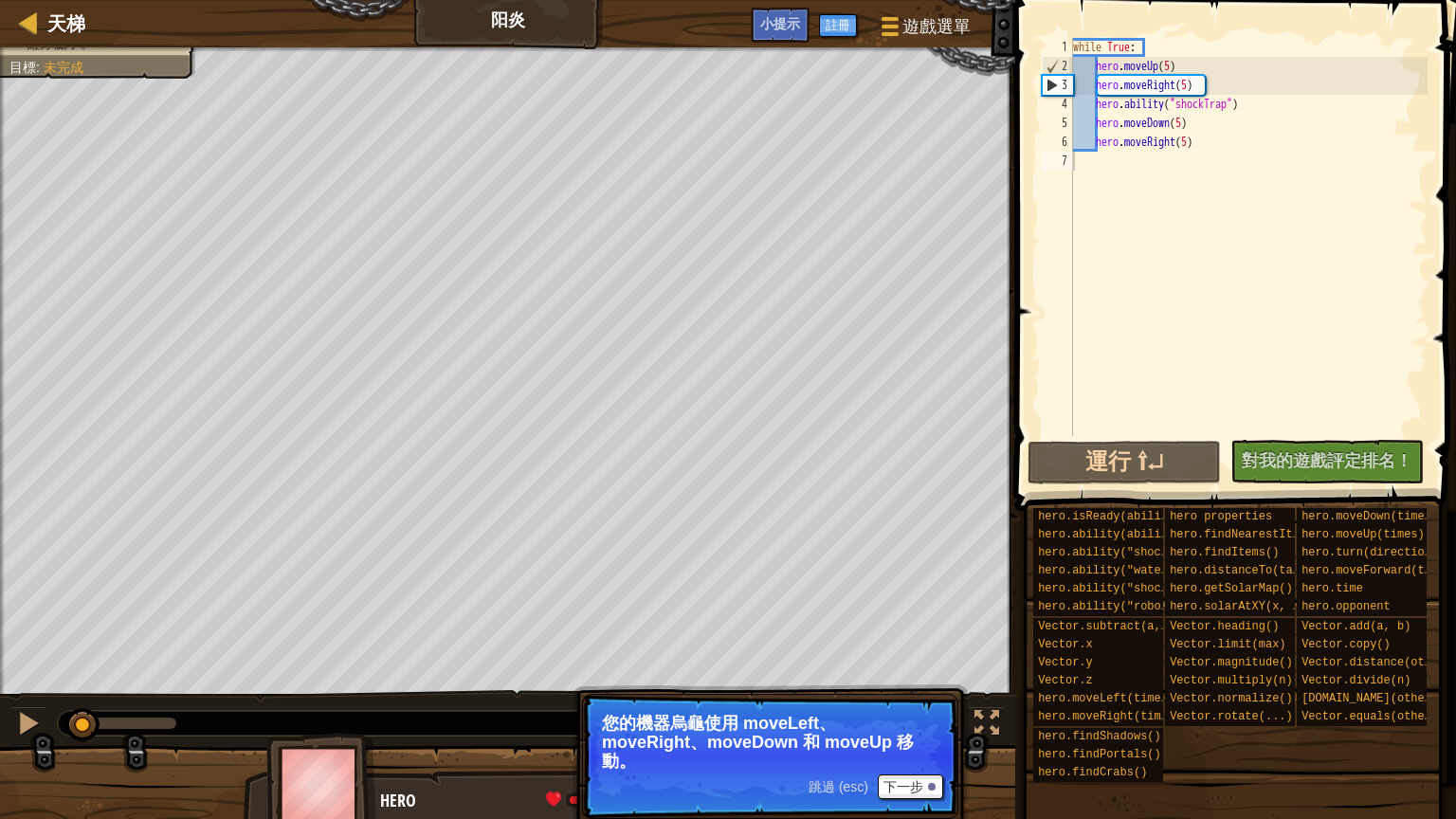 drag, startPoint x: 947, startPoint y: 773, endPoint x: 915, endPoint y: 803, distance: 43.86342 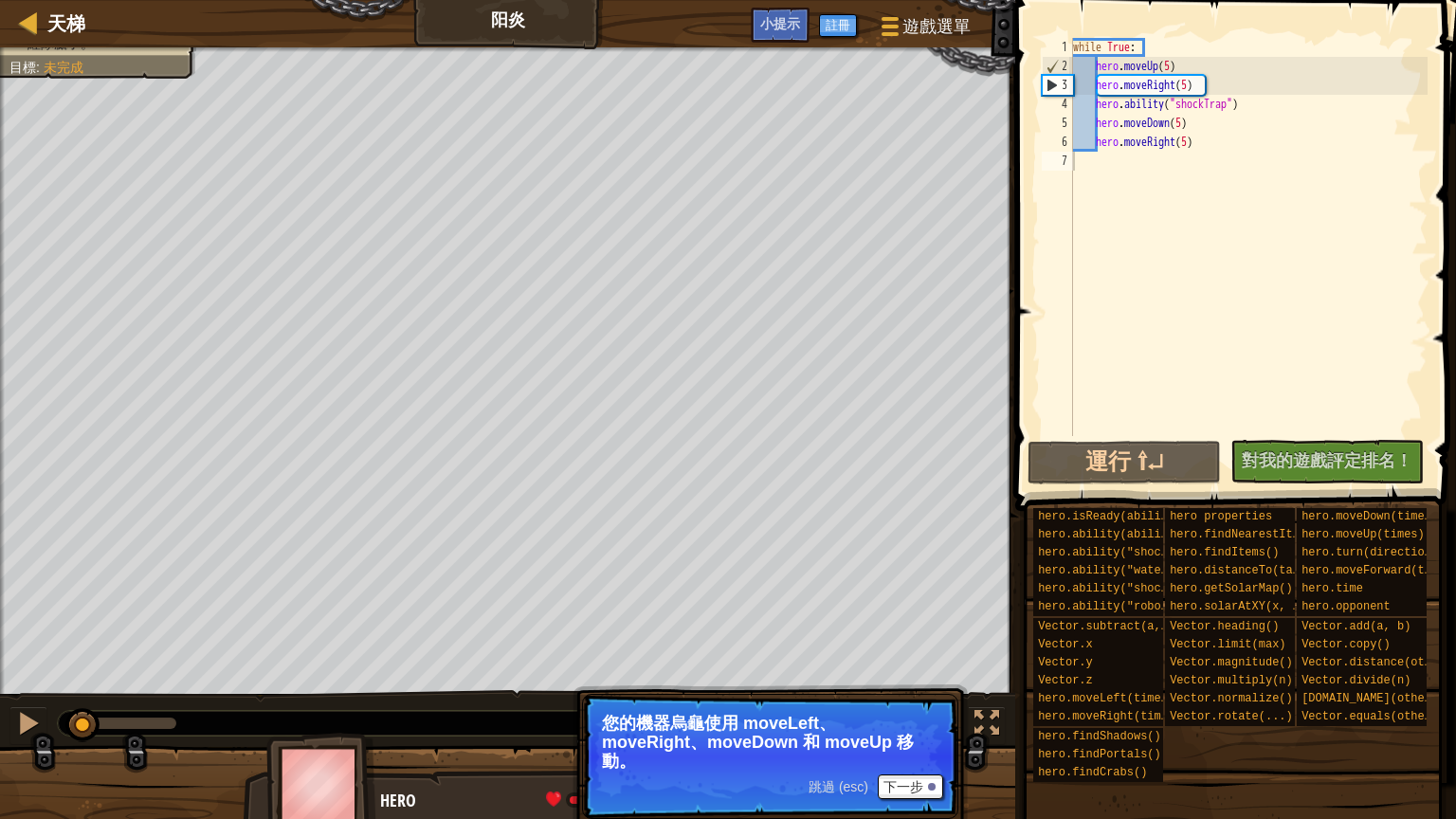 click on "跳過 (esc) 下一步  您的機器烏龜使用 moveLeft、moveRight、moveDown 和 moveUp 移動。" at bounding box center (770, 756) 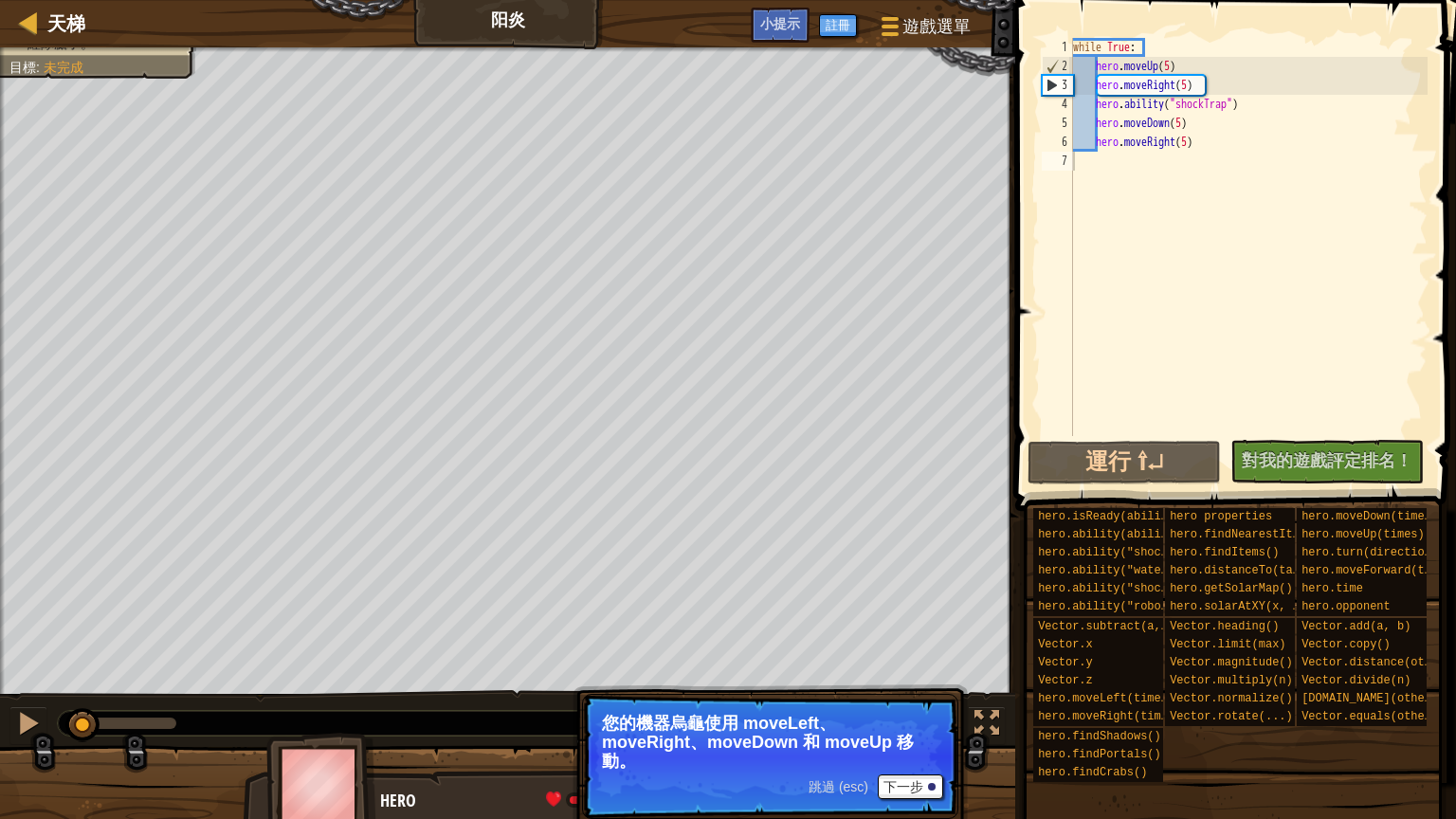 click on "跳過 (esc) 下一步  您的機器烏龜使用 moveLeft、moveRight、moveDown 和 moveUp 移動。" at bounding box center [770, 756] 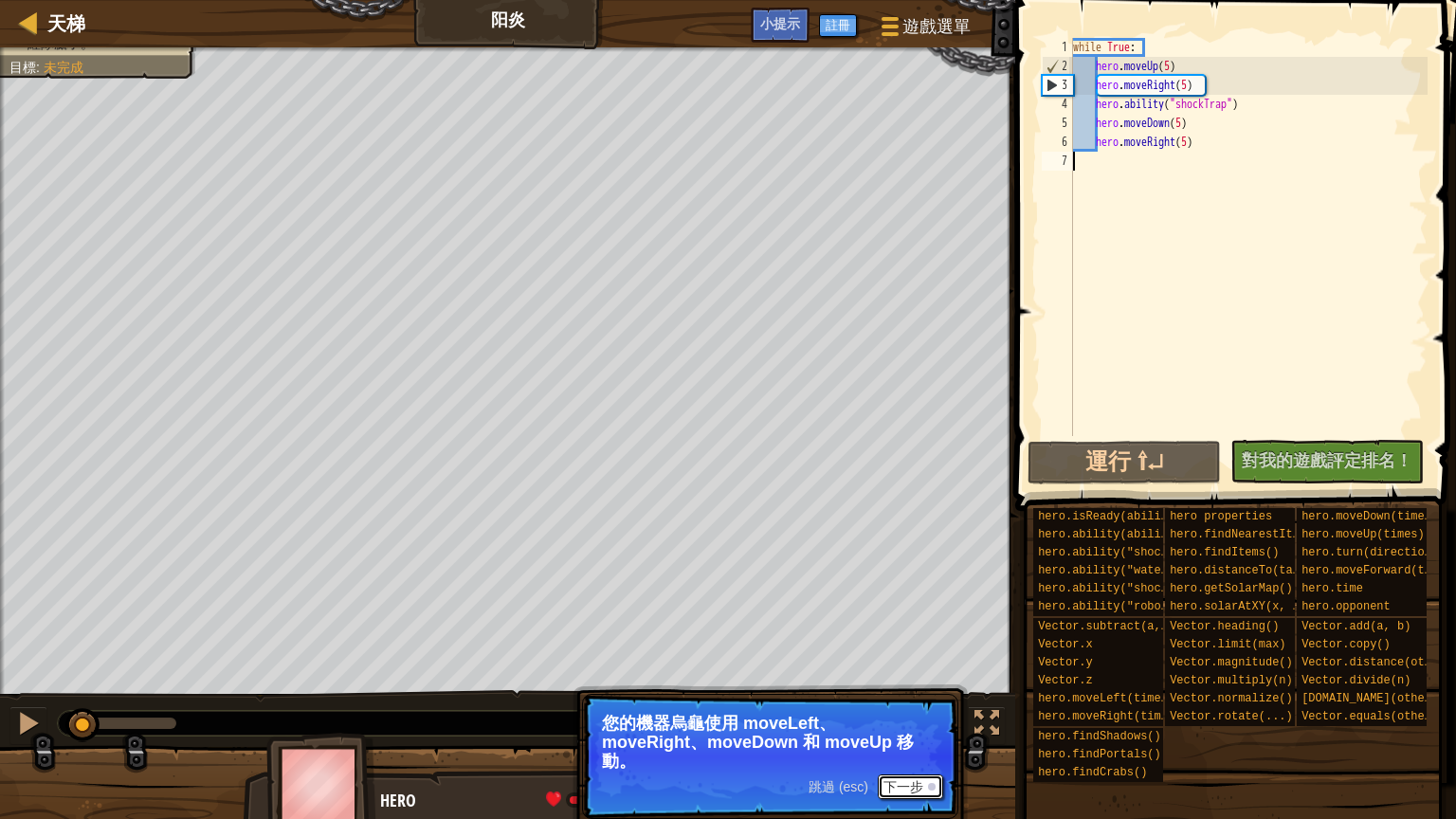 click on "下一步" at bounding box center (910, 787) 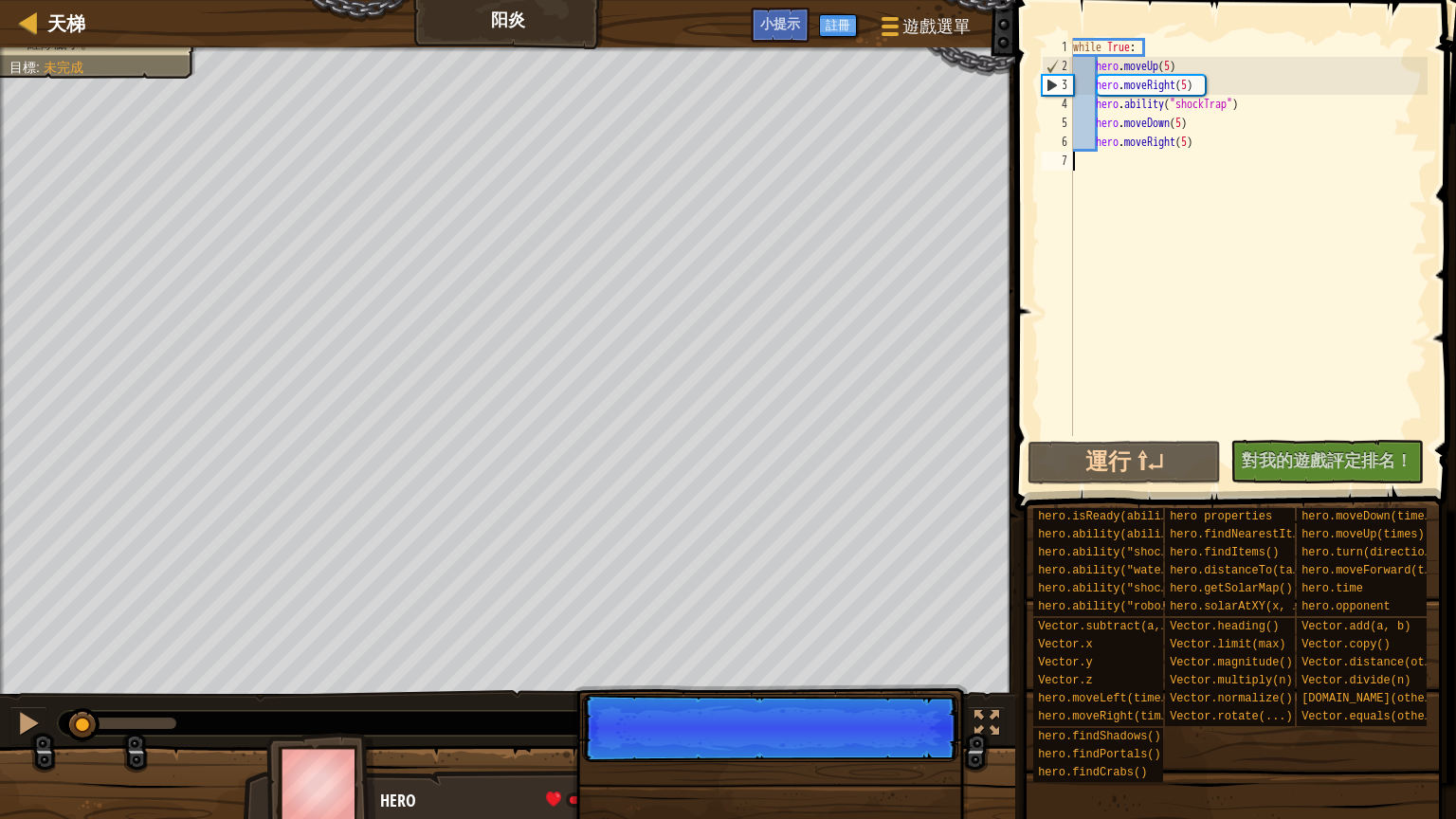 click on "下一步" at bounding box center [770, 834] 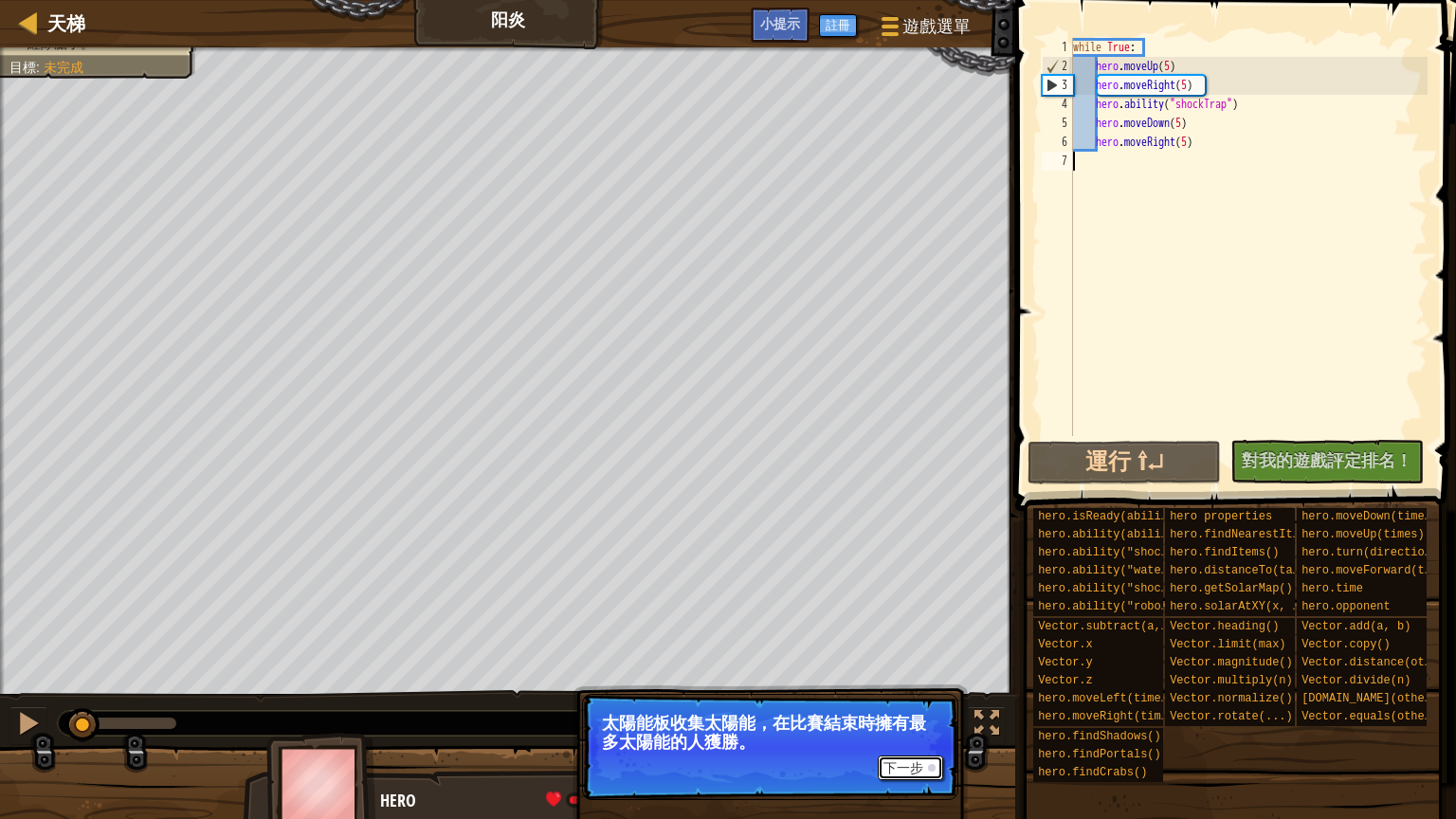 type 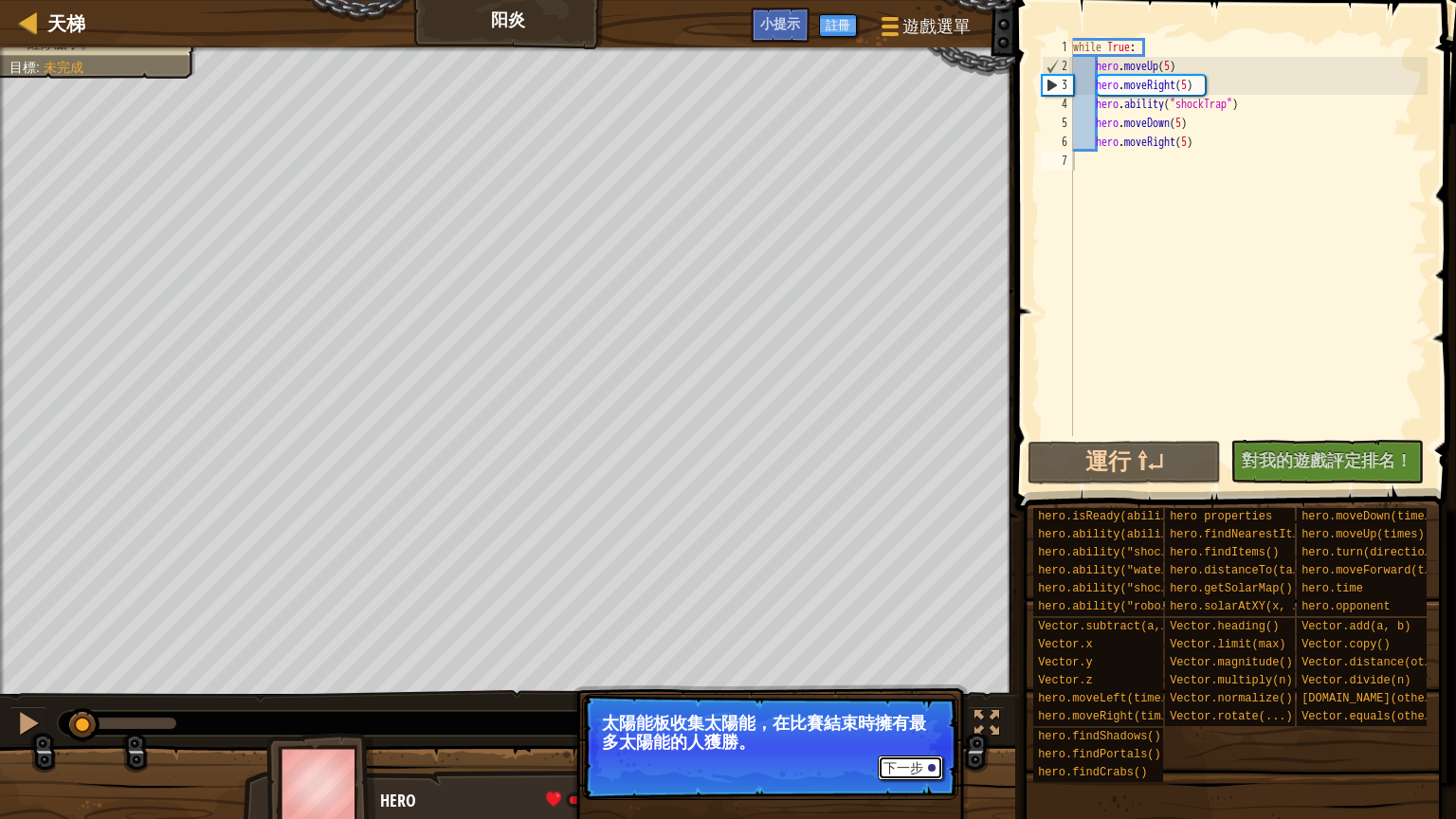 click on "下一步" at bounding box center [910, 768] 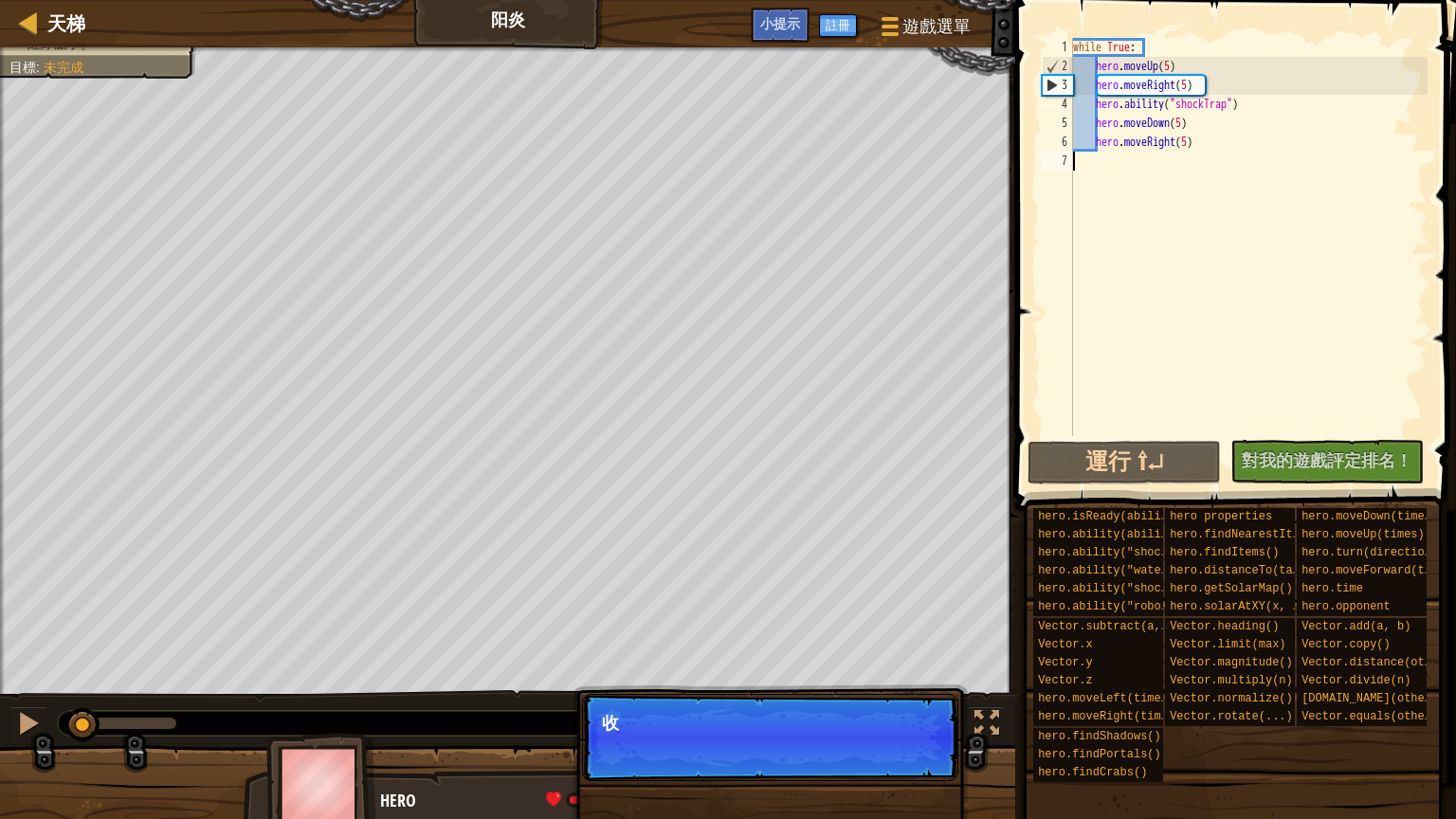 click on "下一步  收" at bounding box center [770, 737] 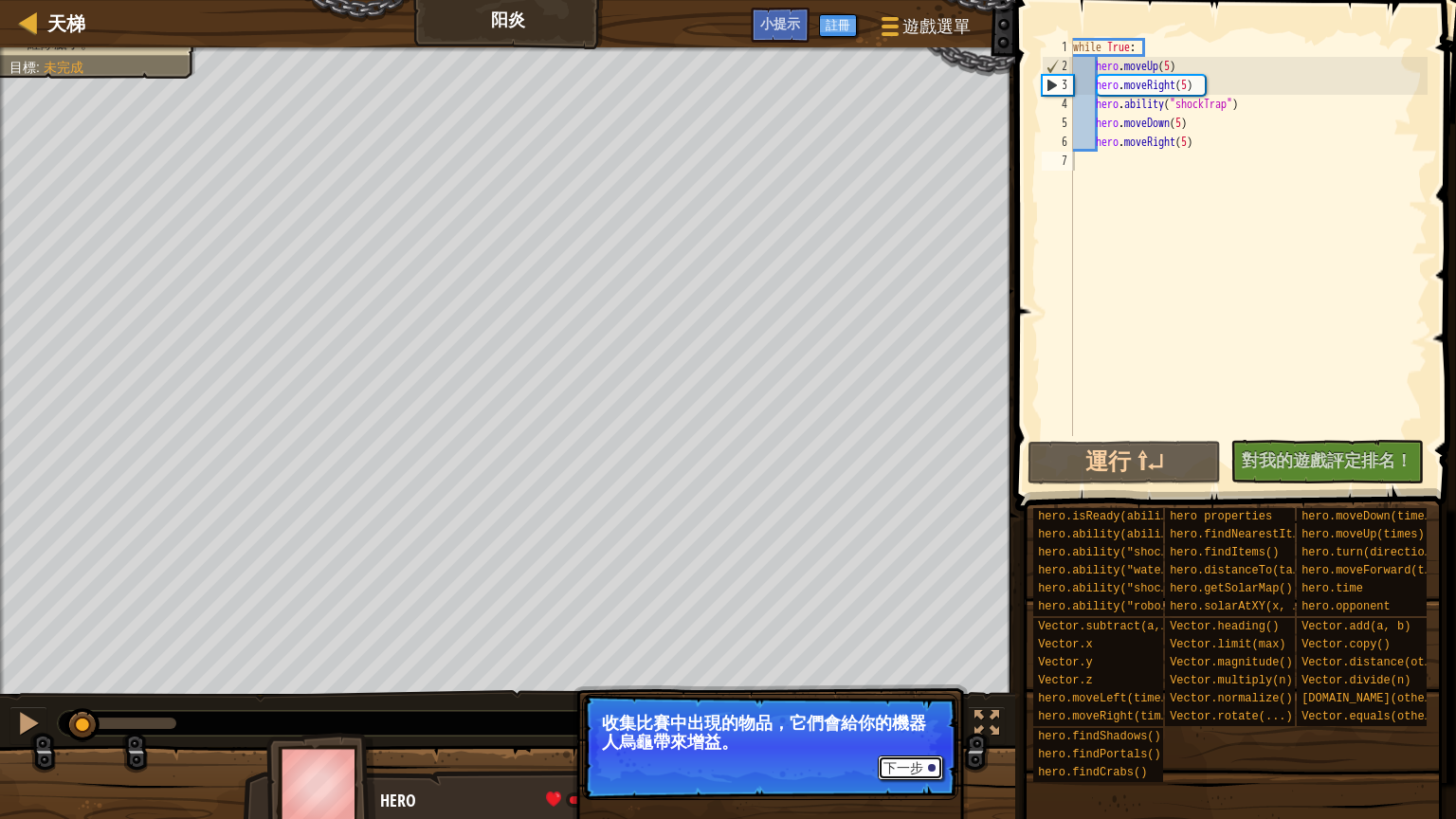 click on "下一步" at bounding box center (910, 768) 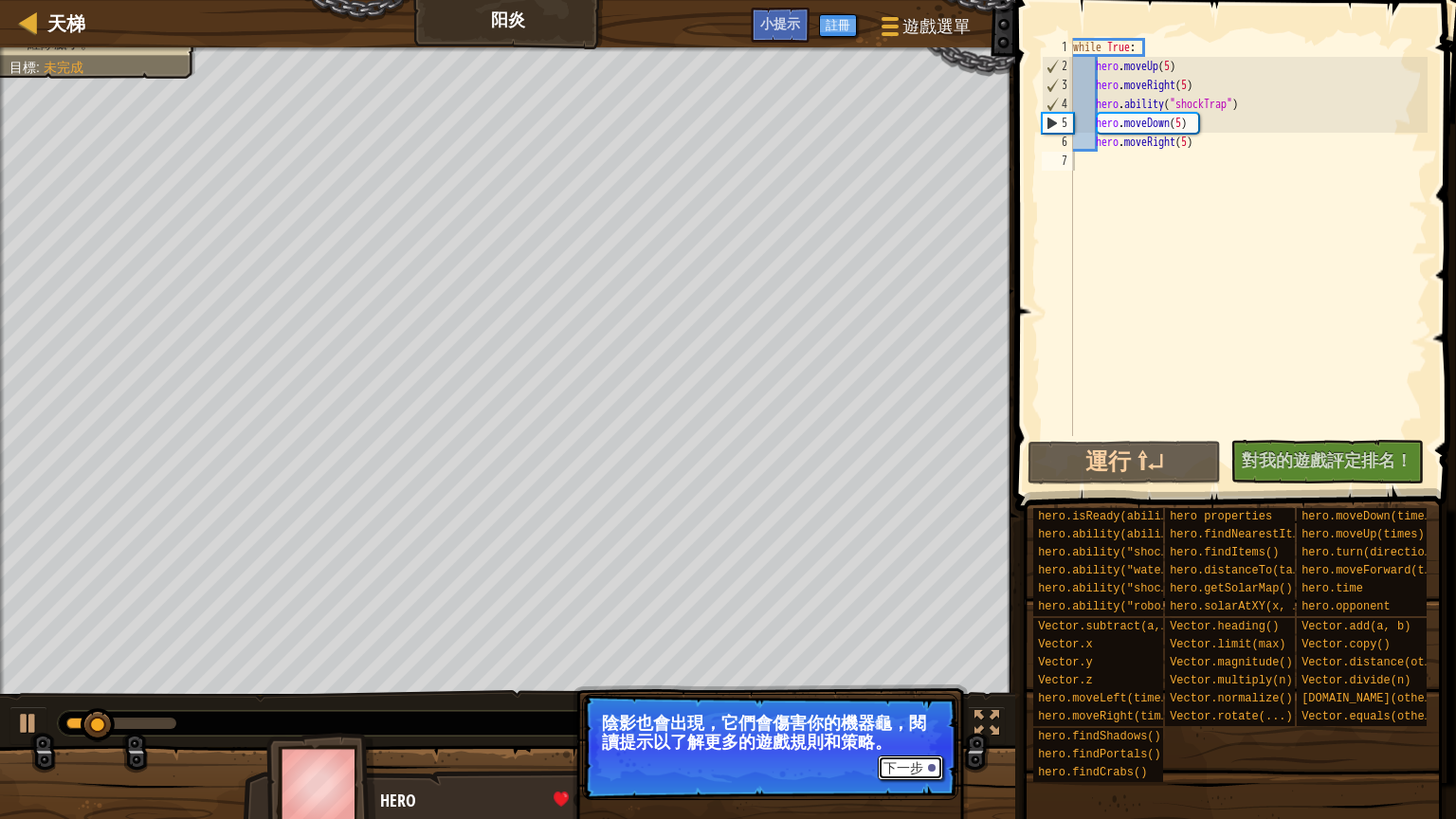 click on "下一步" at bounding box center [910, 768] 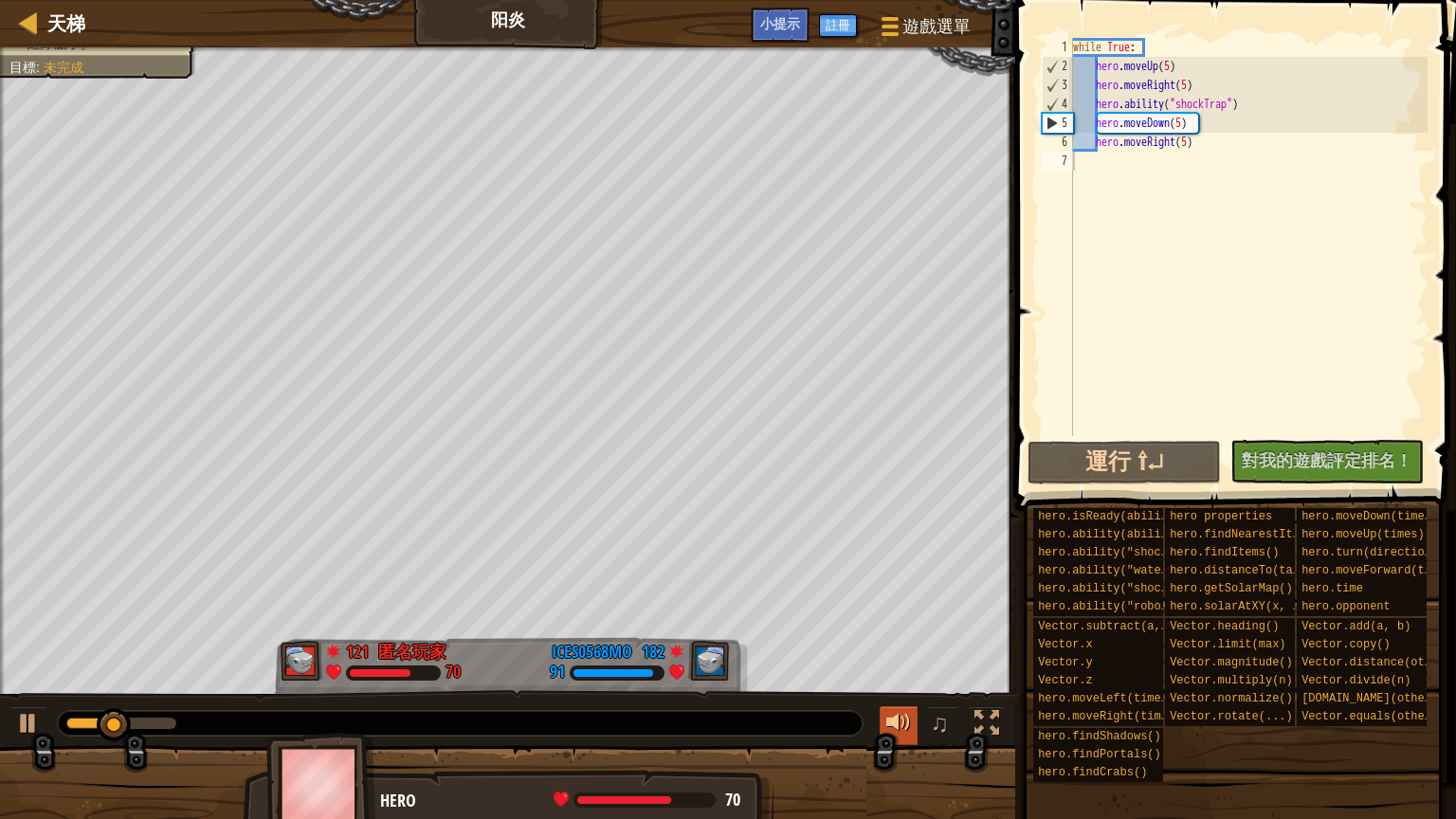 click at bounding box center [899, 723] 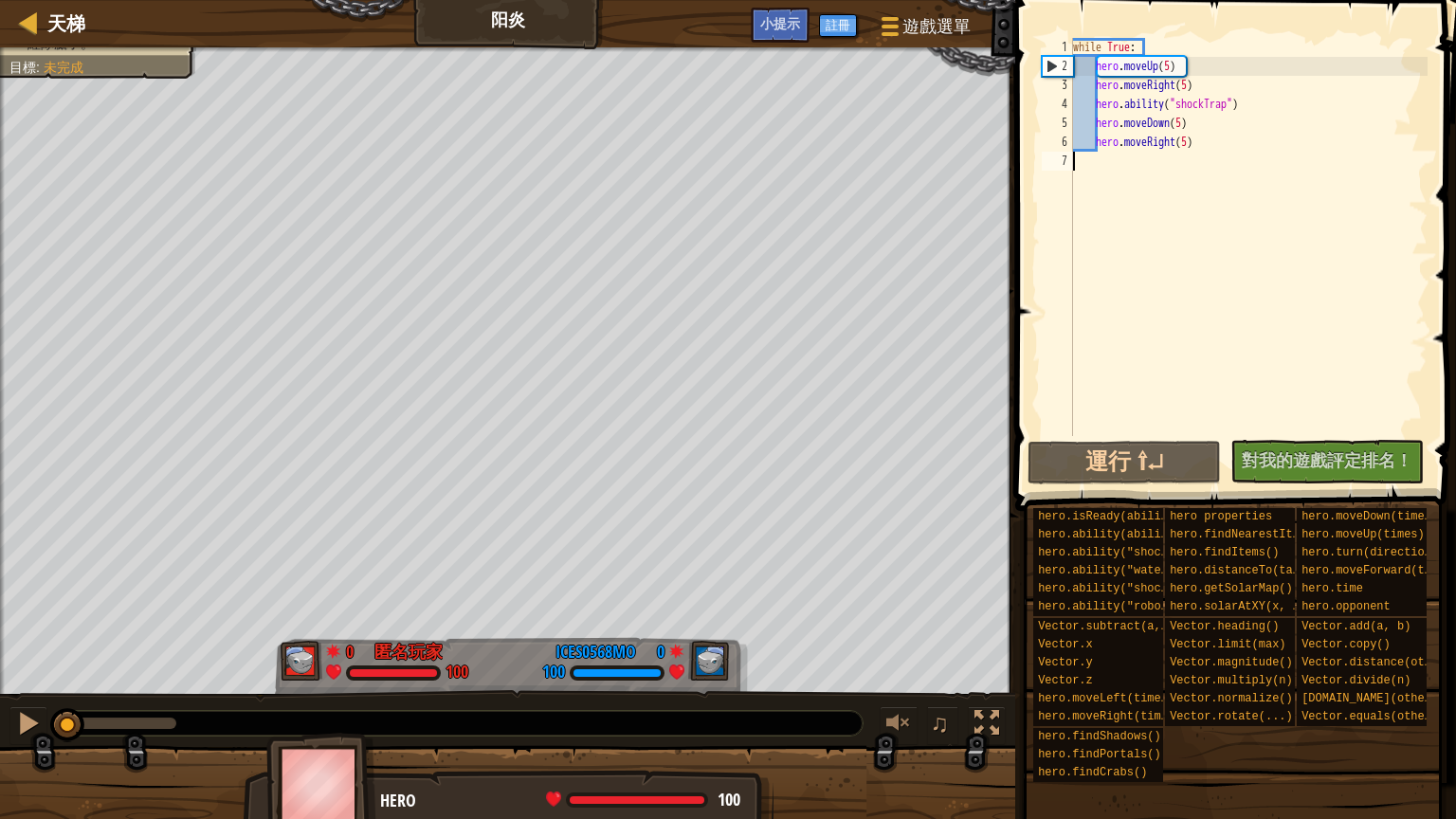 drag, startPoint x: 126, startPoint y: 719, endPoint x: 0, endPoint y: 795, distance: 147.14619 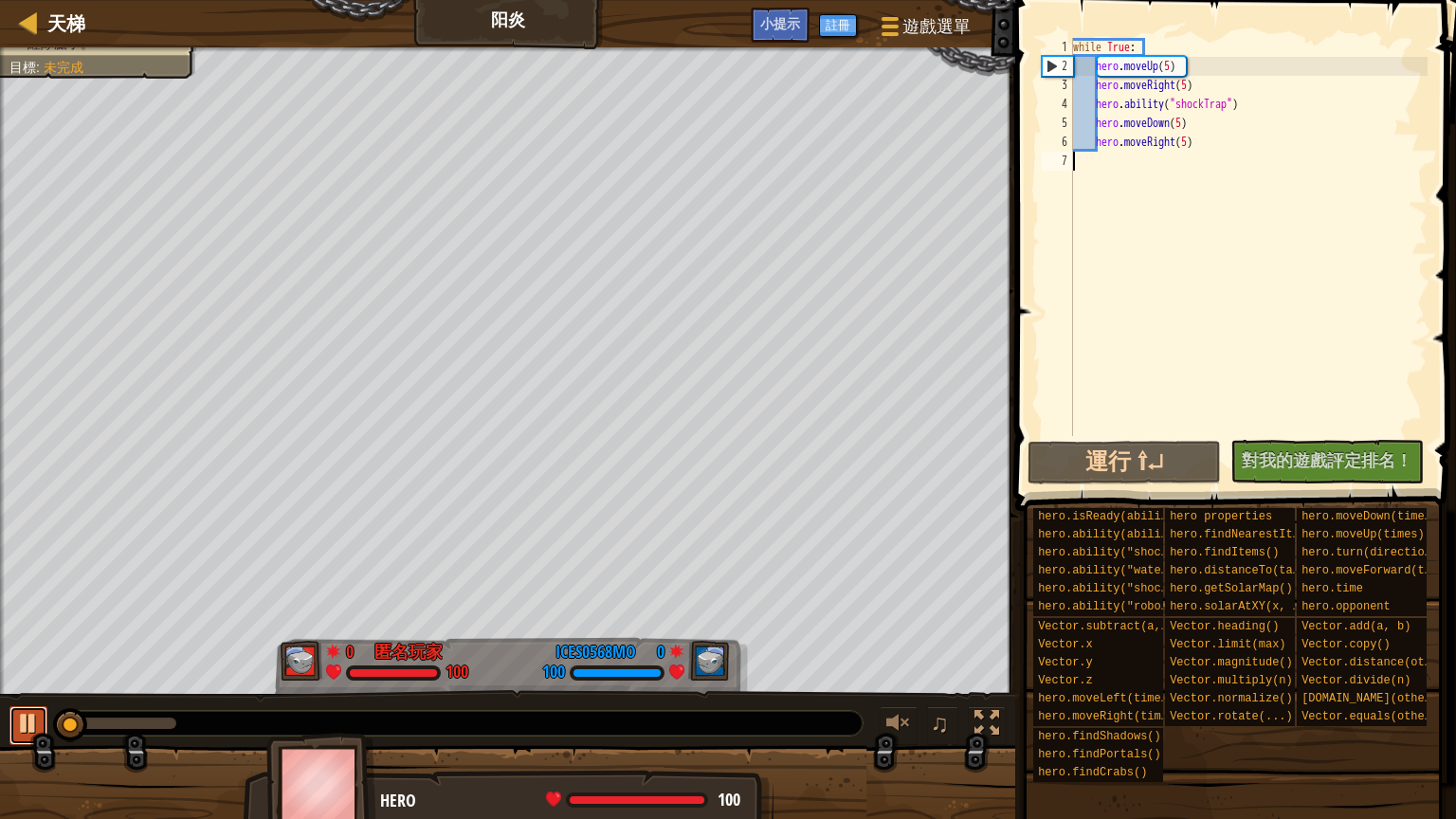 click at bounding box center [28, 723] 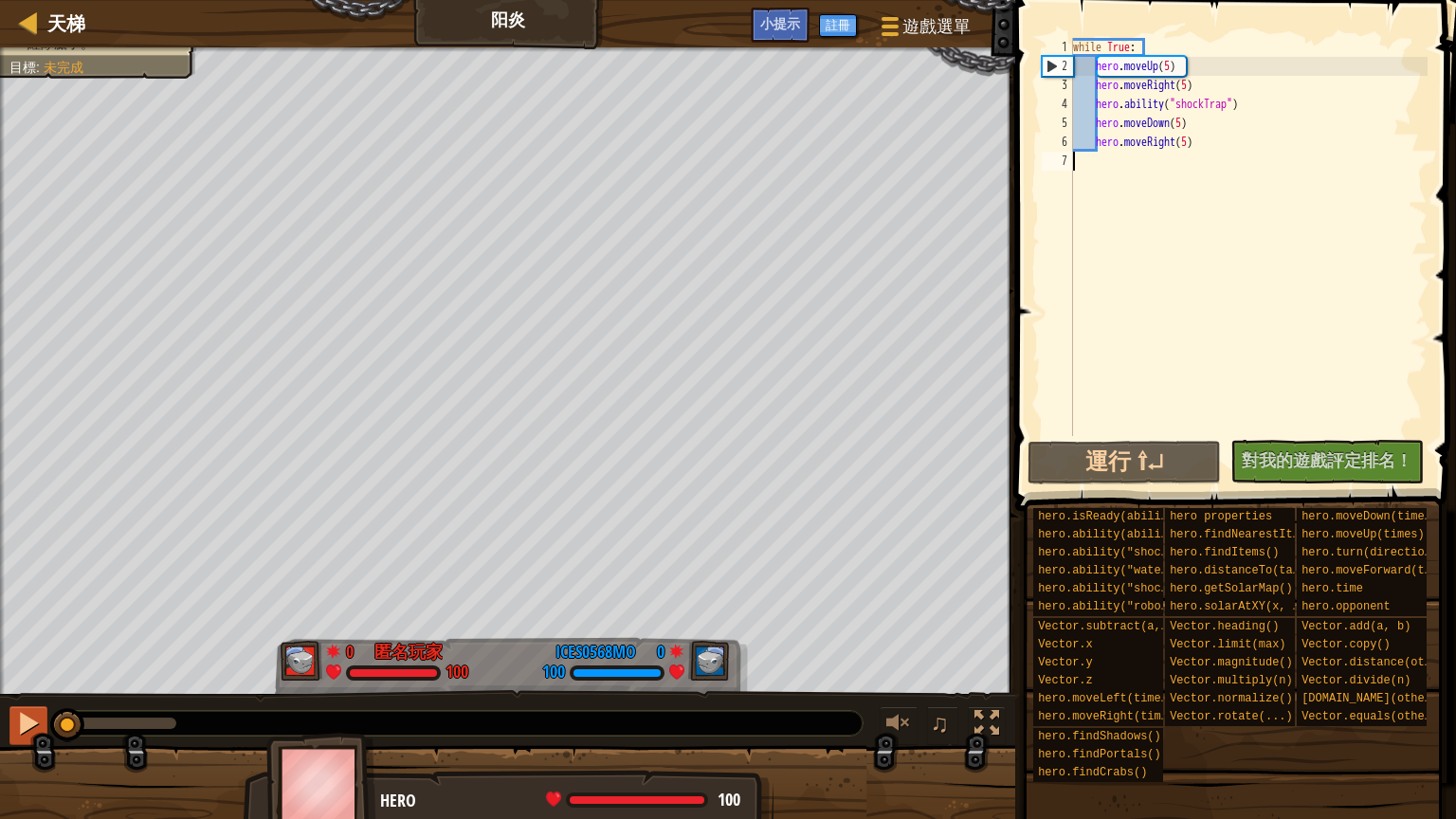drag, startPoint x: 62, startPoint y: 726, endPoint x: 36, endPoint y: 733, distance: 26.92582 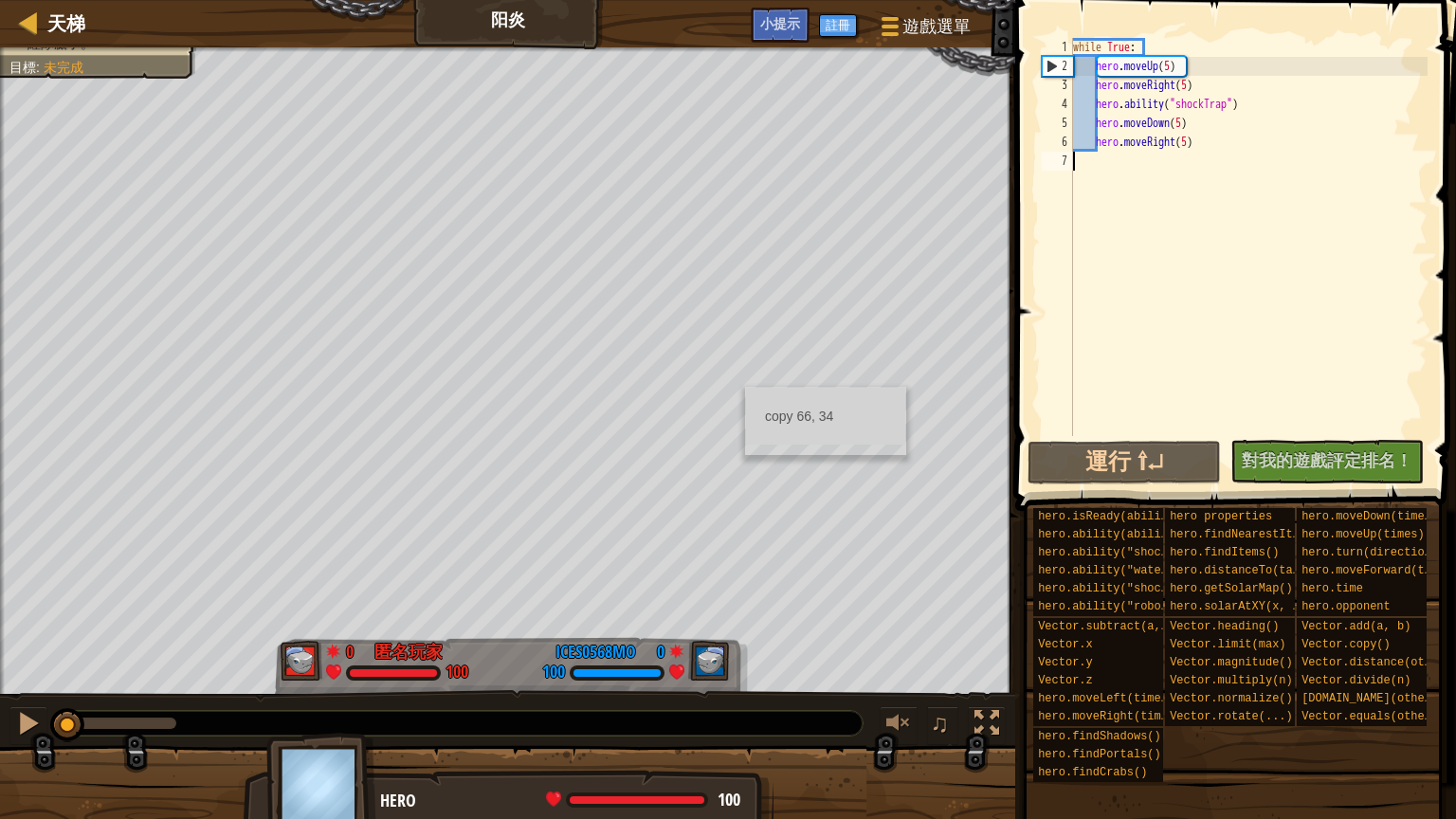 drag, startPoint x: 68, startPoint y: 712, endPoint x: 39, endPoint y: 775, distance: 69.35416 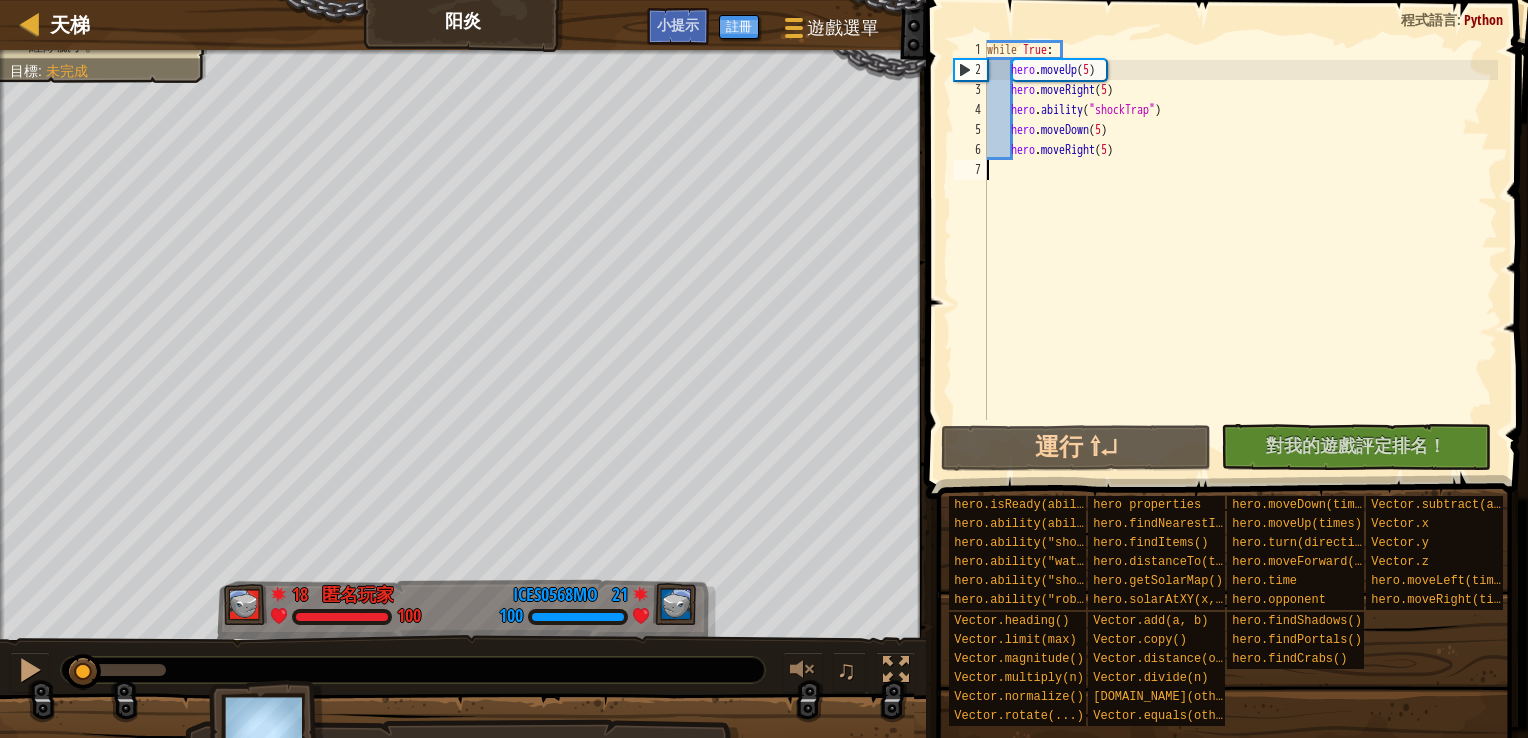 drag, startPoint x: 80, startPoint y: 670, endPoint x: 84, endPoint y: 646, distance: 24.33105 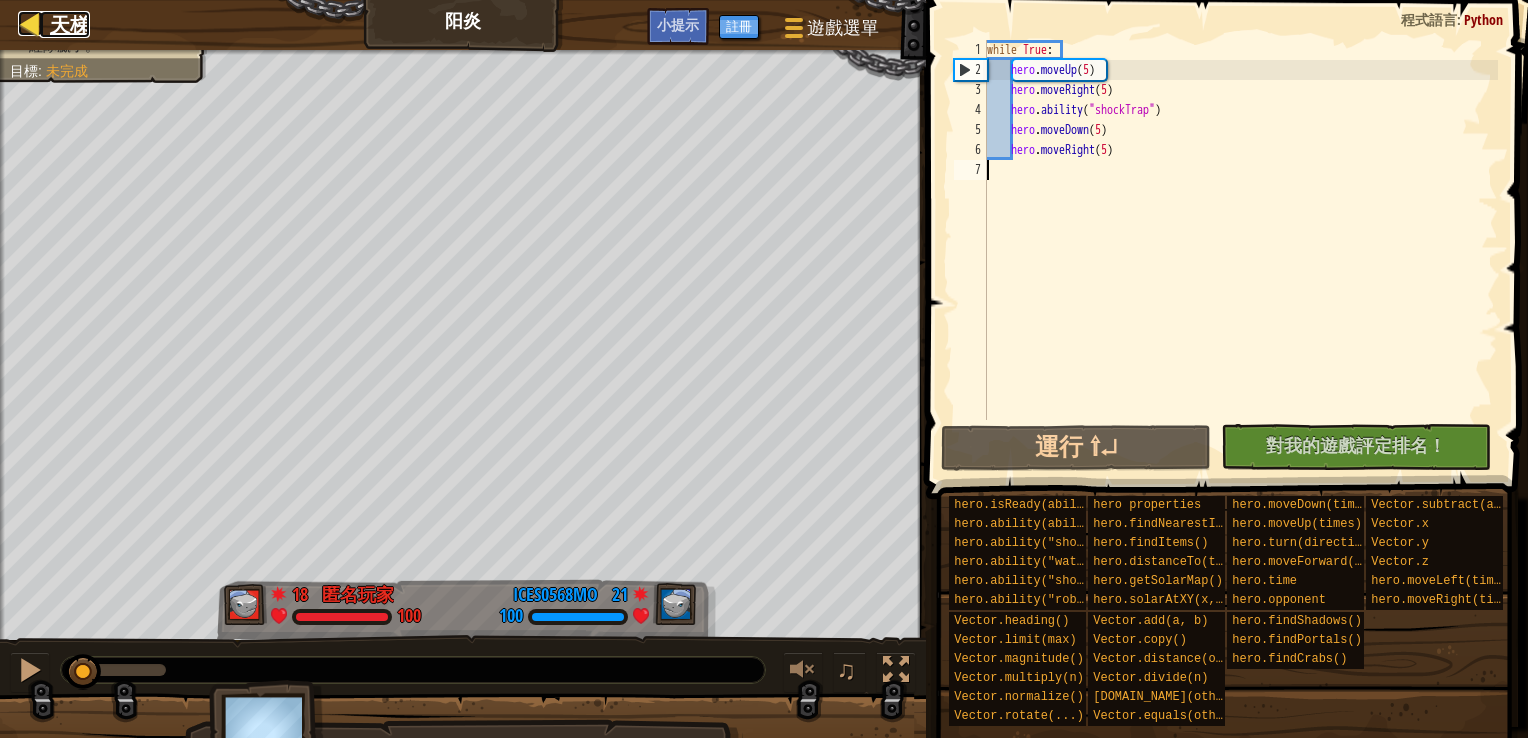click on "天梯" at bounding box center (70, 24) 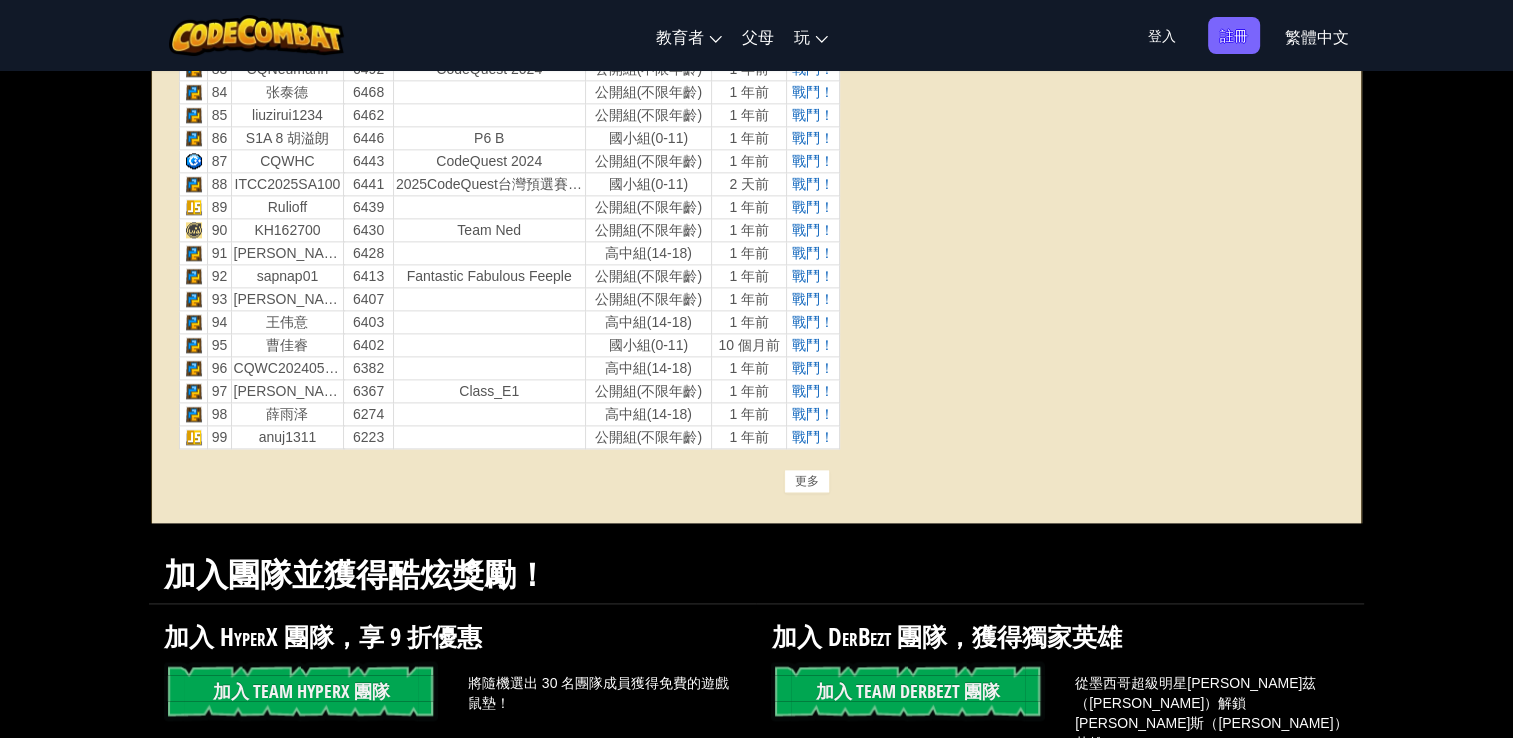 scroll, scrollTop: 2500, scrollLeft: 0, axis: vertical 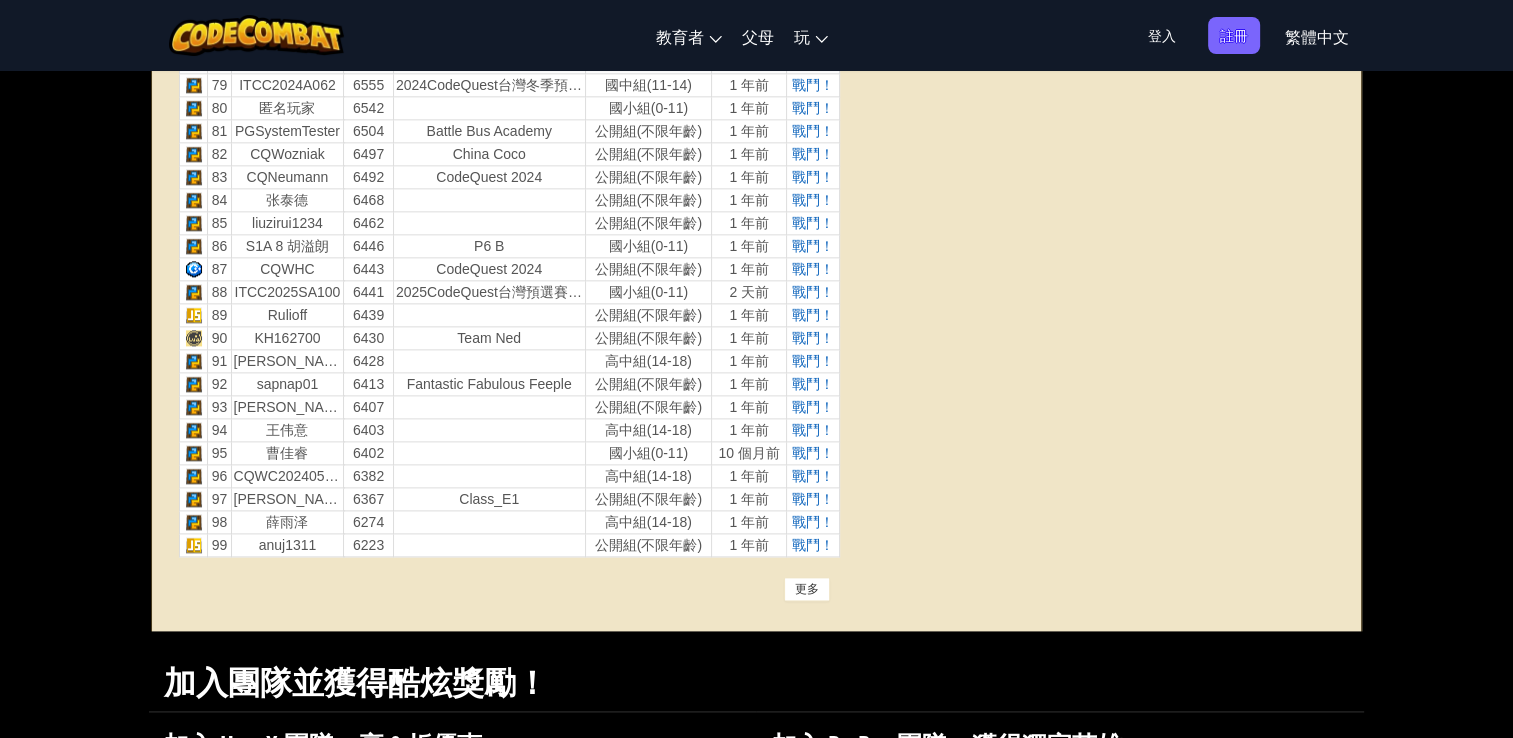 click on "更多" at bounding box center (807, 589) 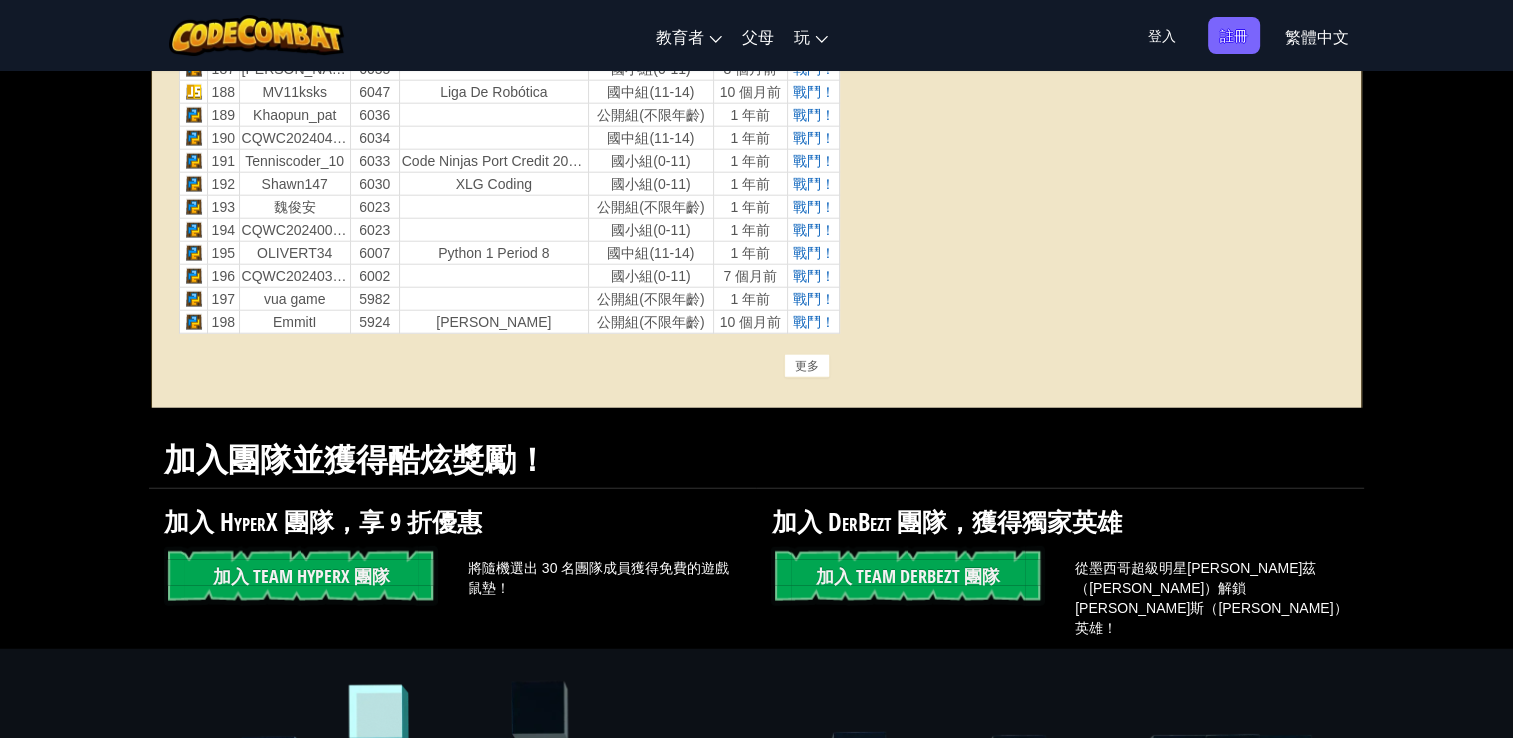 scroll, scrollTop: 4800, scrollLeft: 0, axis: vertical 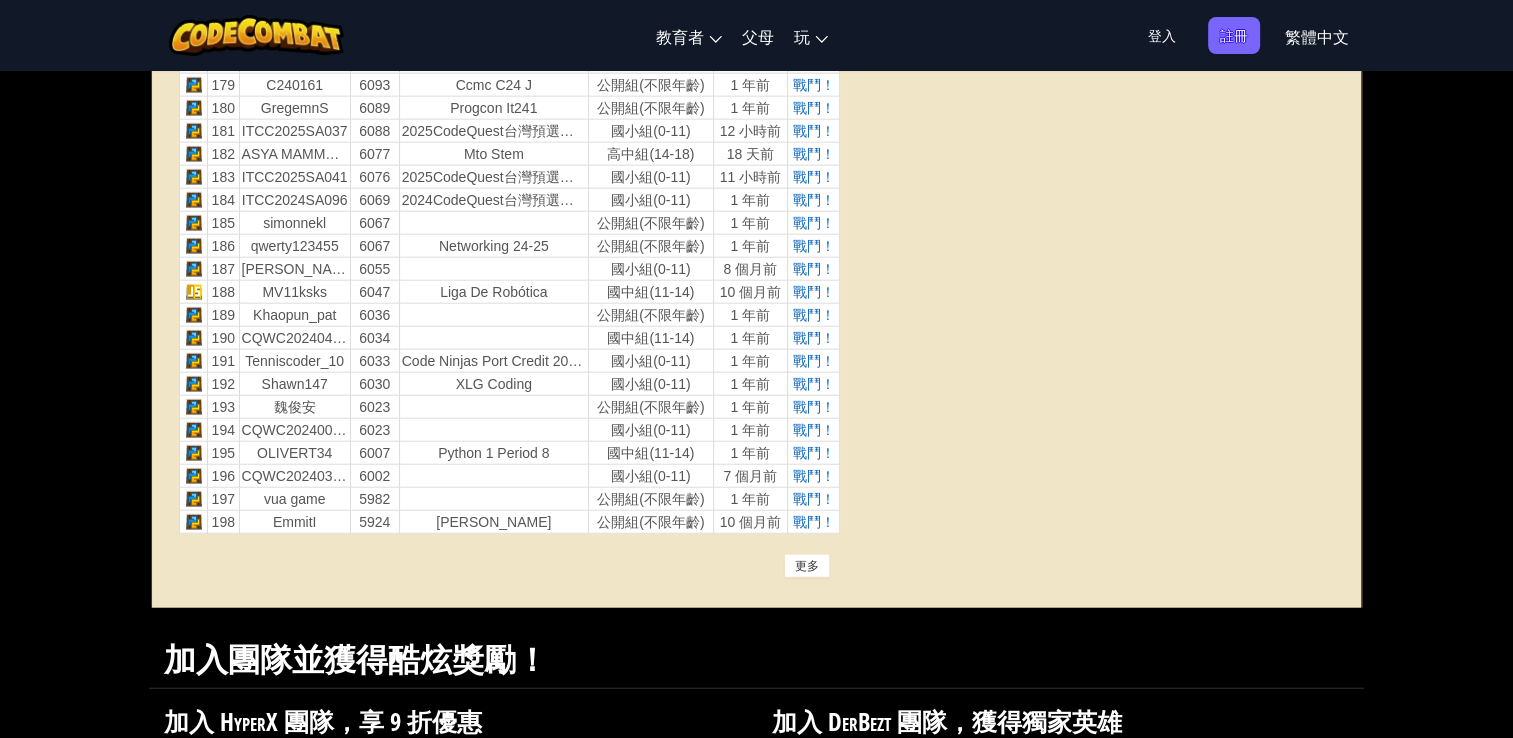 click on "更多" at bounding box center (807, 566) 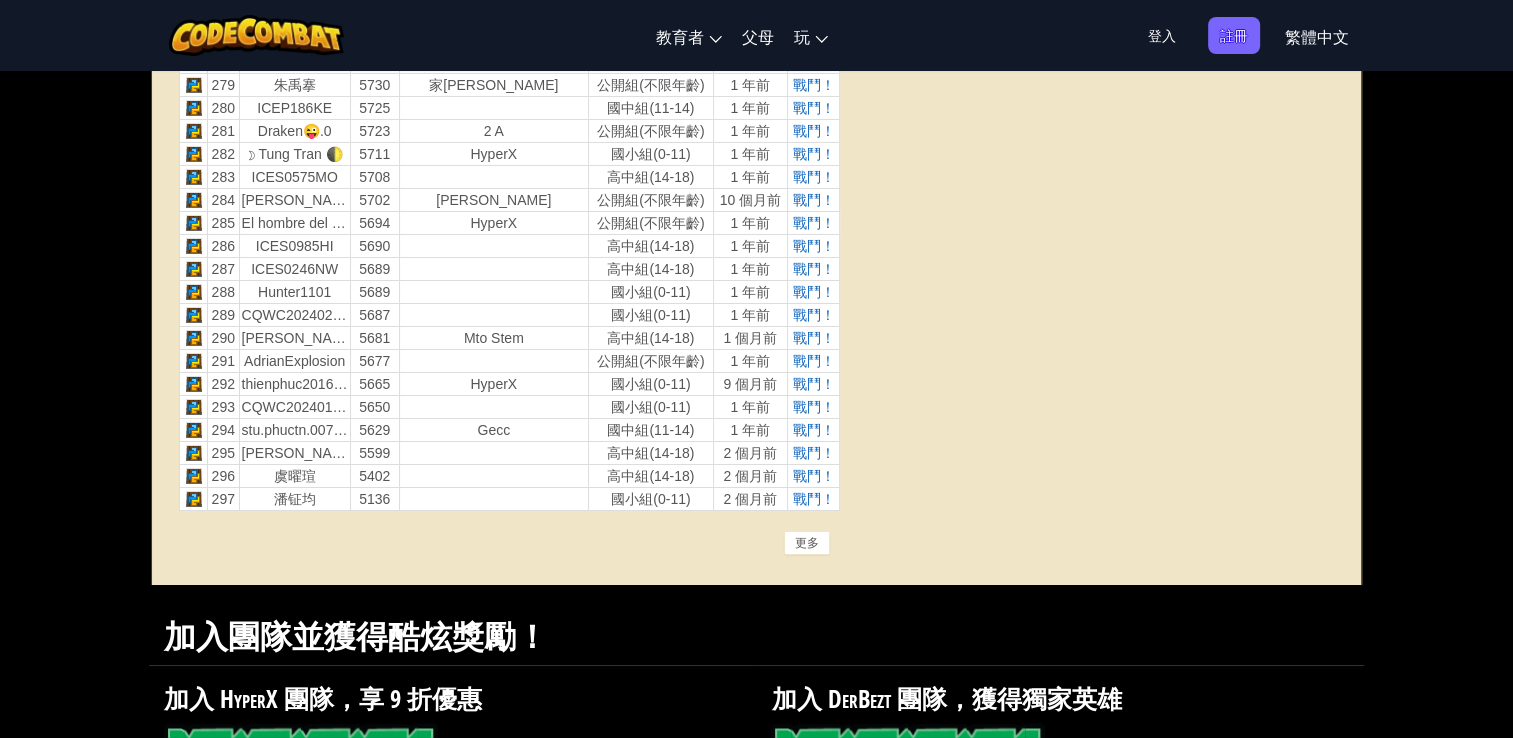 scroll, scrollTop: 7300, scrollLeft: 0, axis: vertical 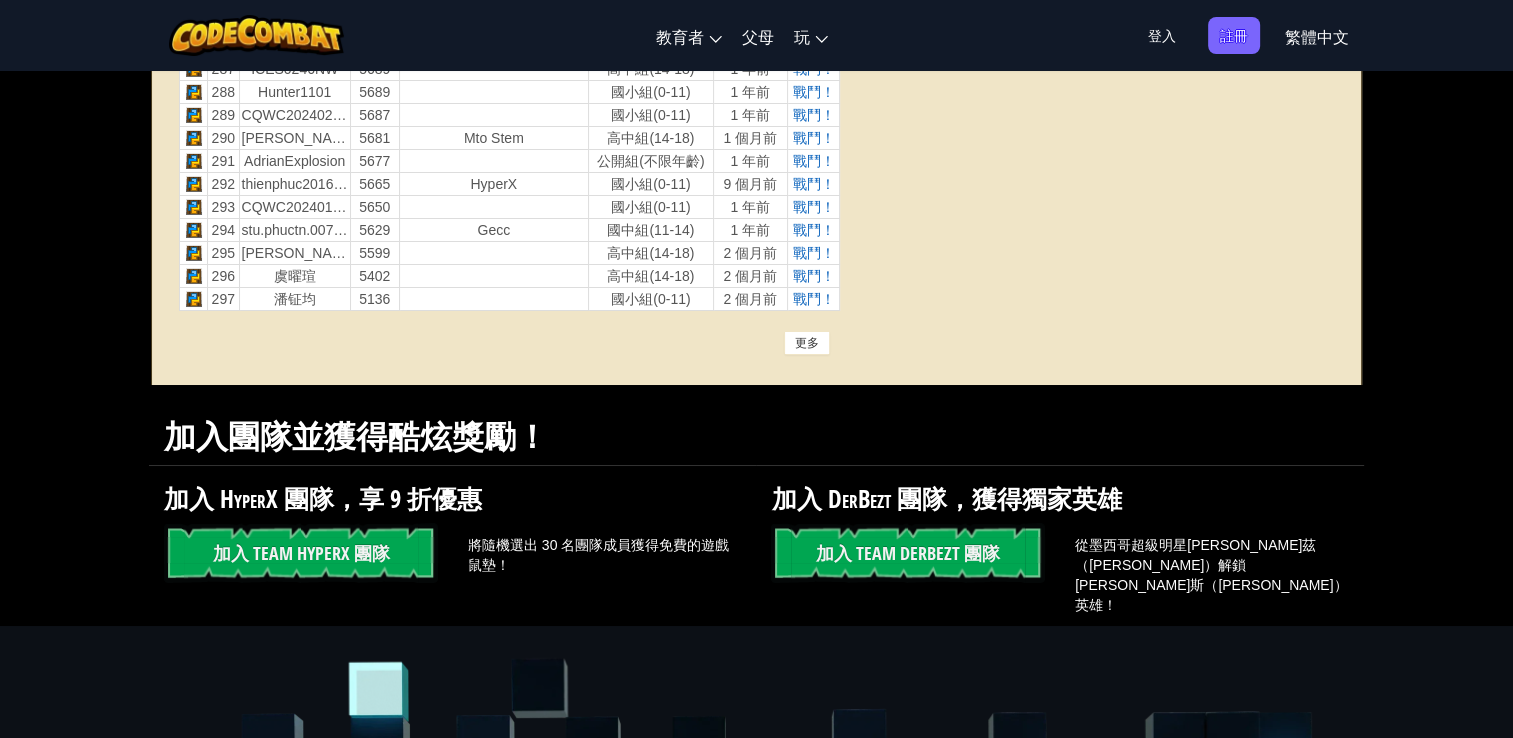 click on "更多" at bounding box center [807, 343] 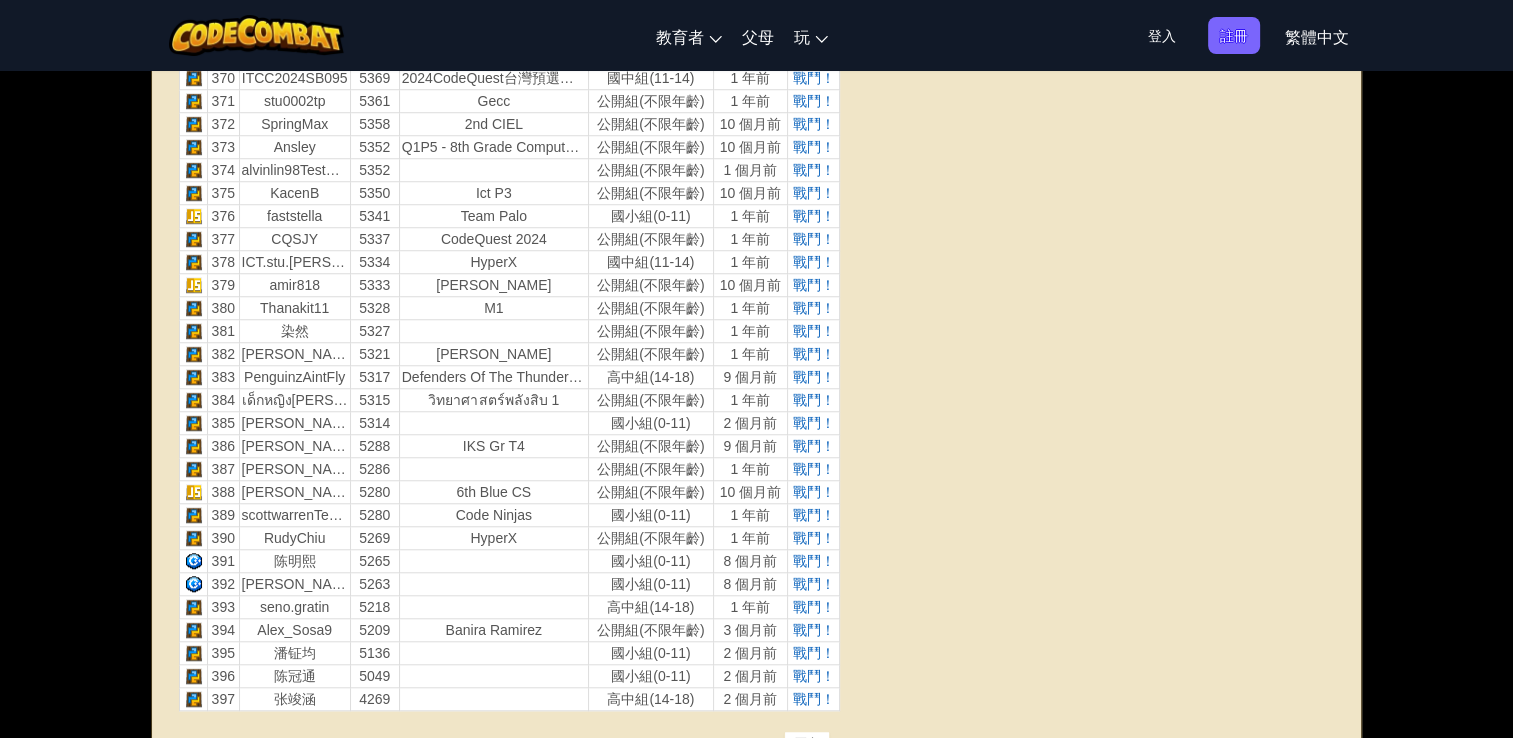 scroll, scrollTop: 9300, scrollLeft: 0, axis: vertical 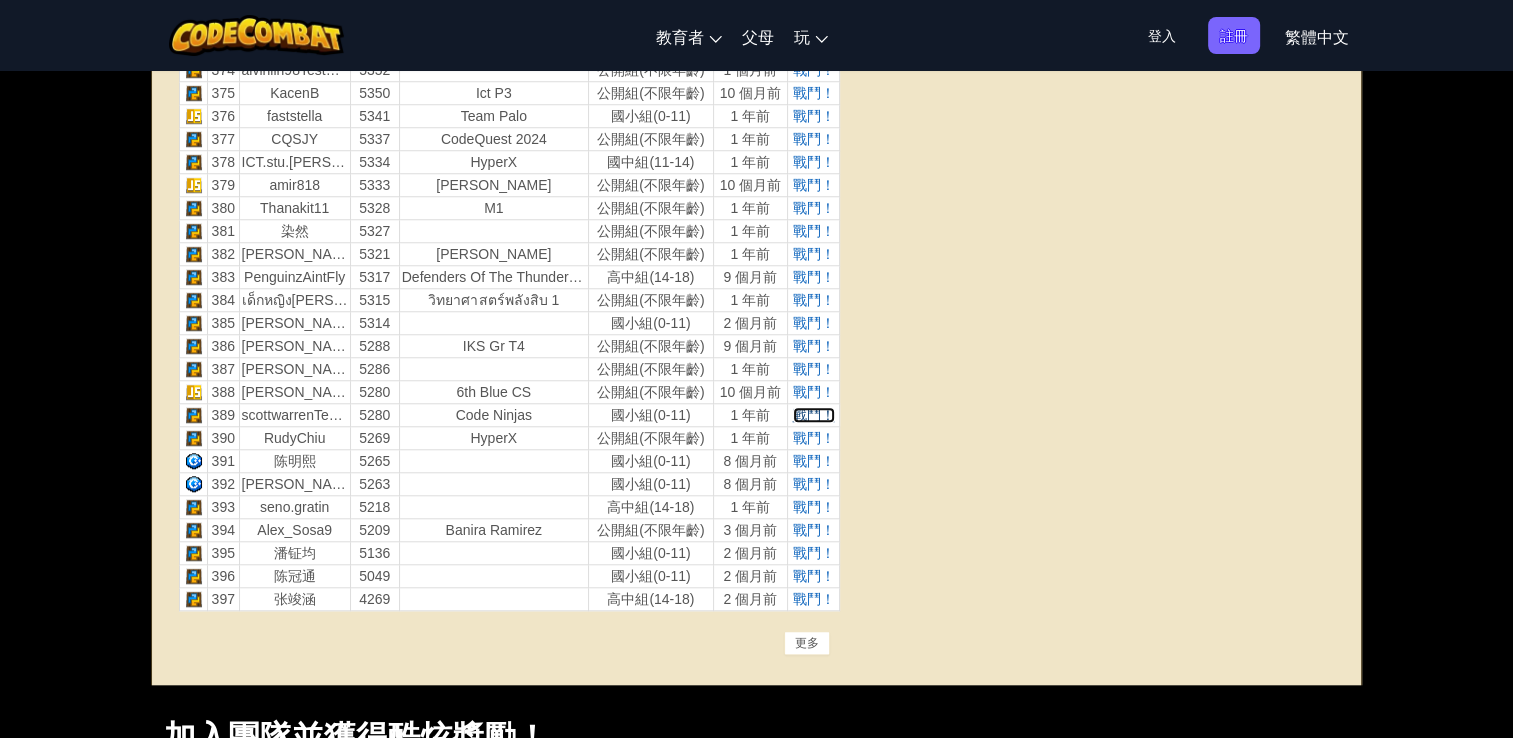 click on "戰鬥！" at bounding box center [814, 415] 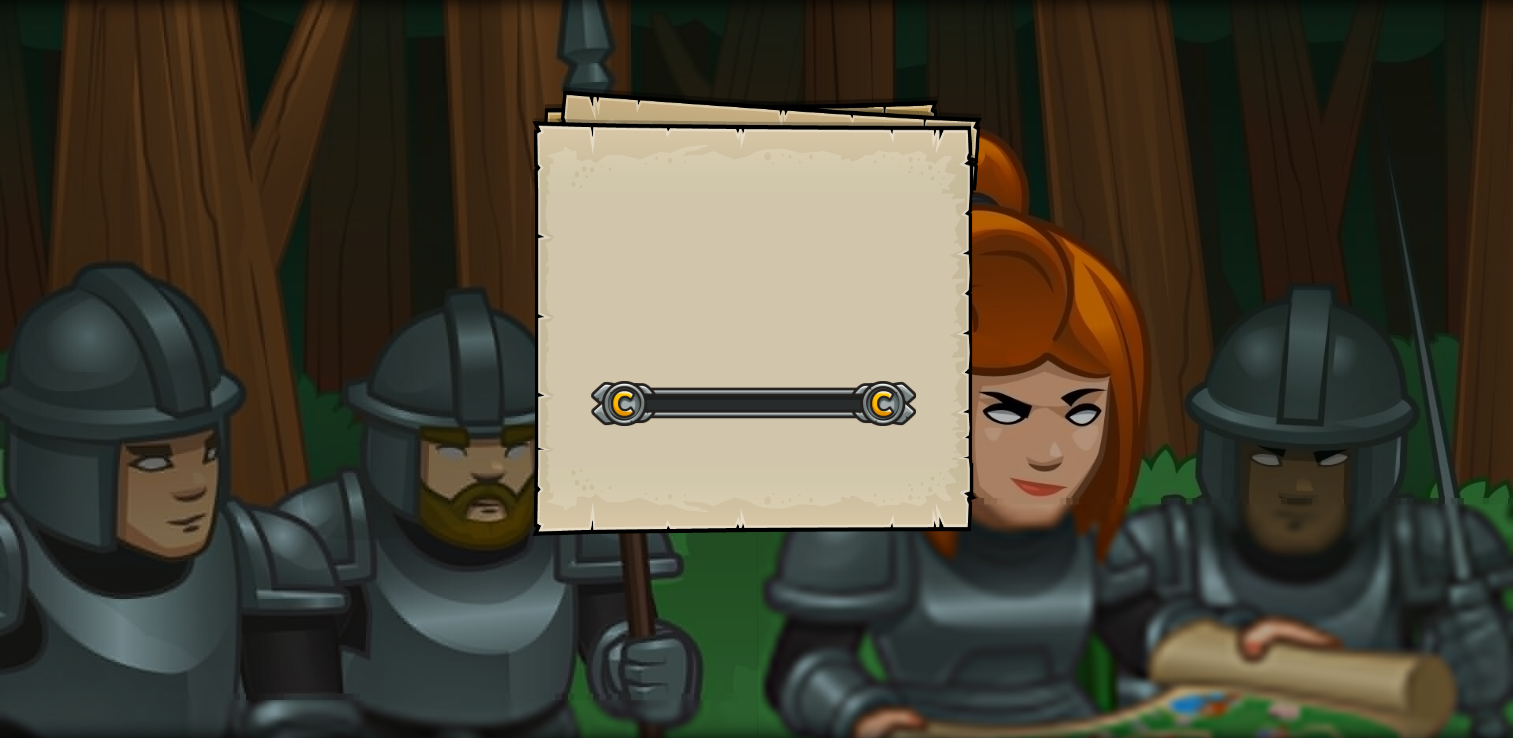 scroll, scrollTop: 0, scrollLeft: 0, axis: both 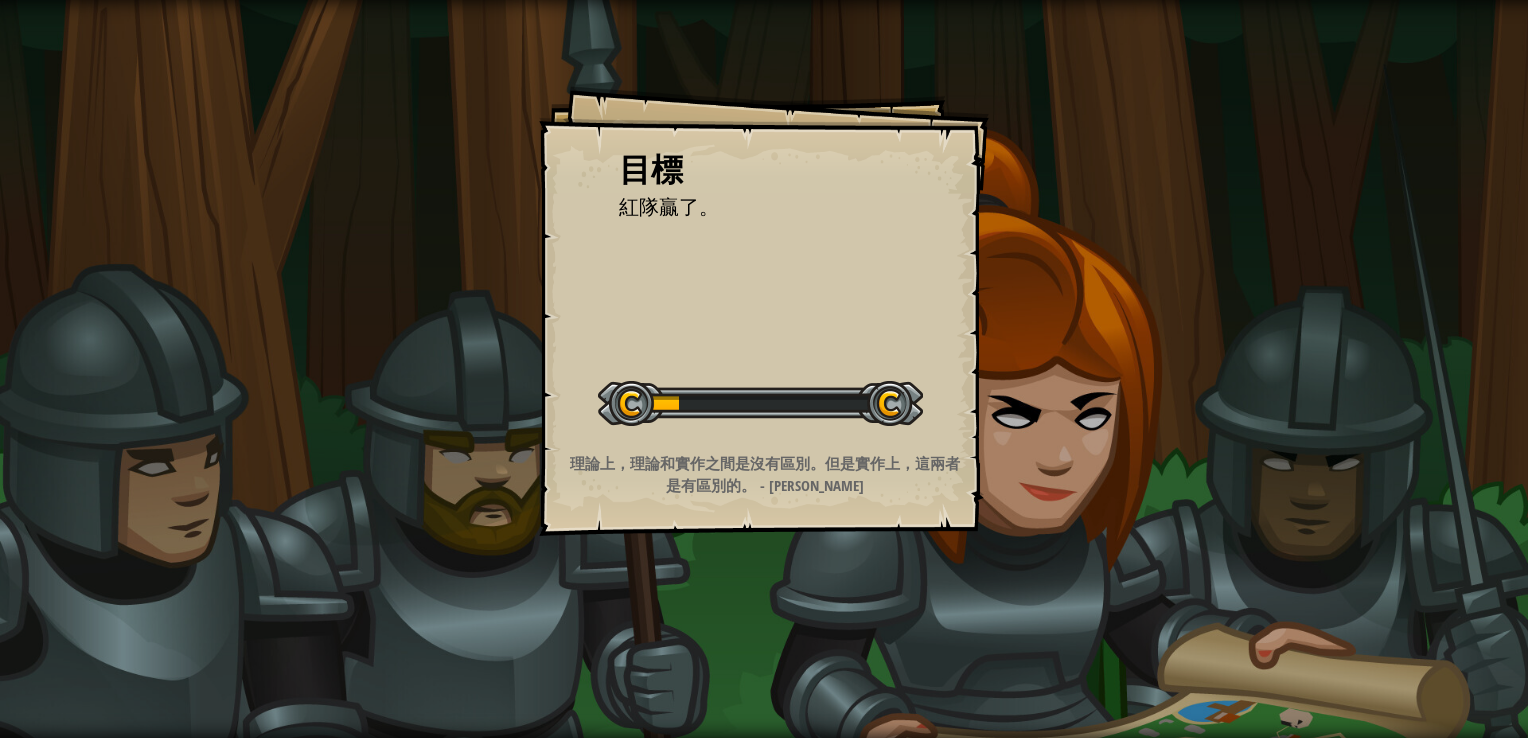 click on "目標 紅隊贏了。 開始戰役 從伺服器載入失敗 您將需要訂閱來開啟這關。 訂閱 您需要加入一個課程來遊玩此關卡。 回到我的課程 詢問您的老師來分派一個授權碼給您，這樣您就可以繼續遊玩CodeCombat! 回到我的課程 此關卡已鎖定。
回到我的課程 理論上，理論和實作之間是沒有區別。但是實作上，這兩者是有區別的。 - [PERSON_NAME]" at bounding box center (764, 311) 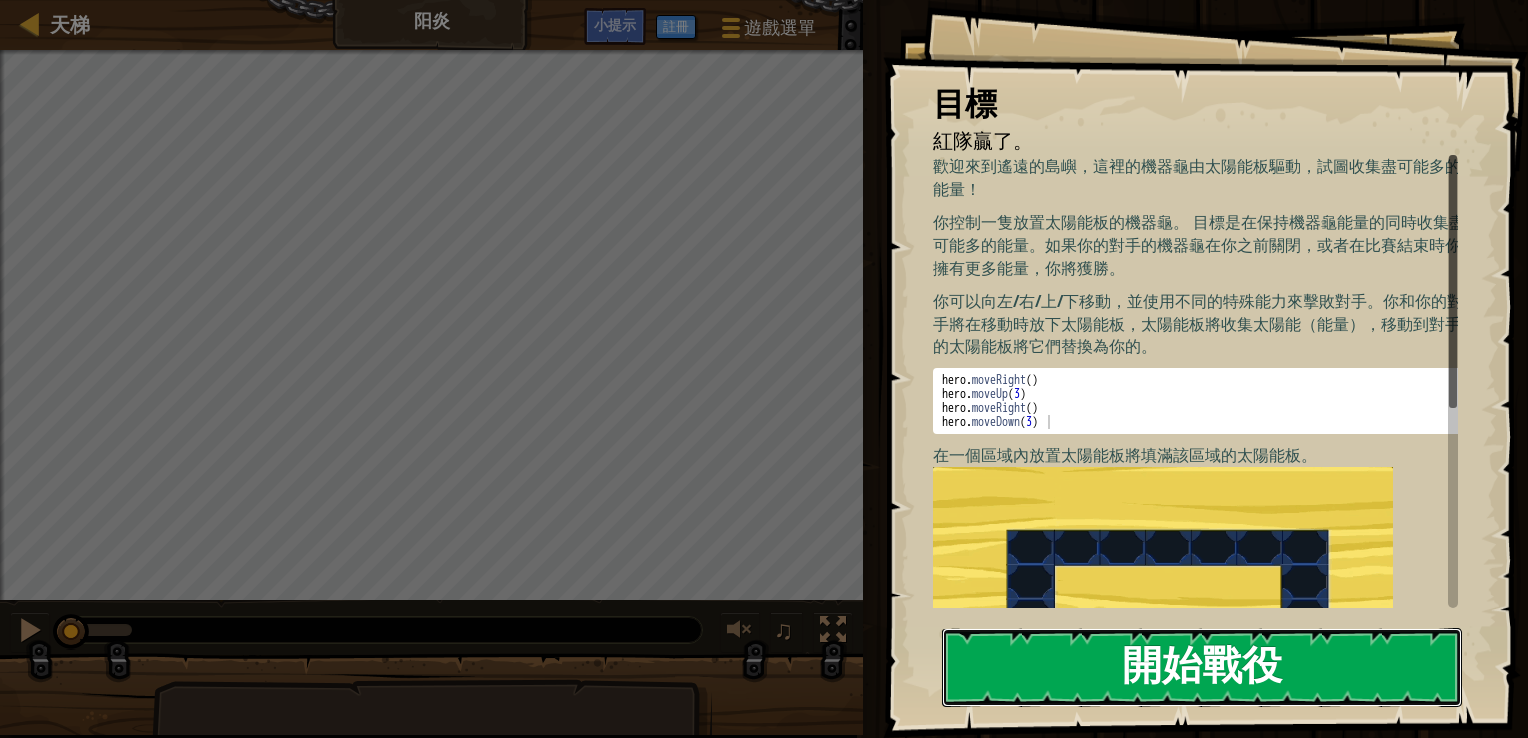 click on "開始戰役" at bounding box center (1202, 667) 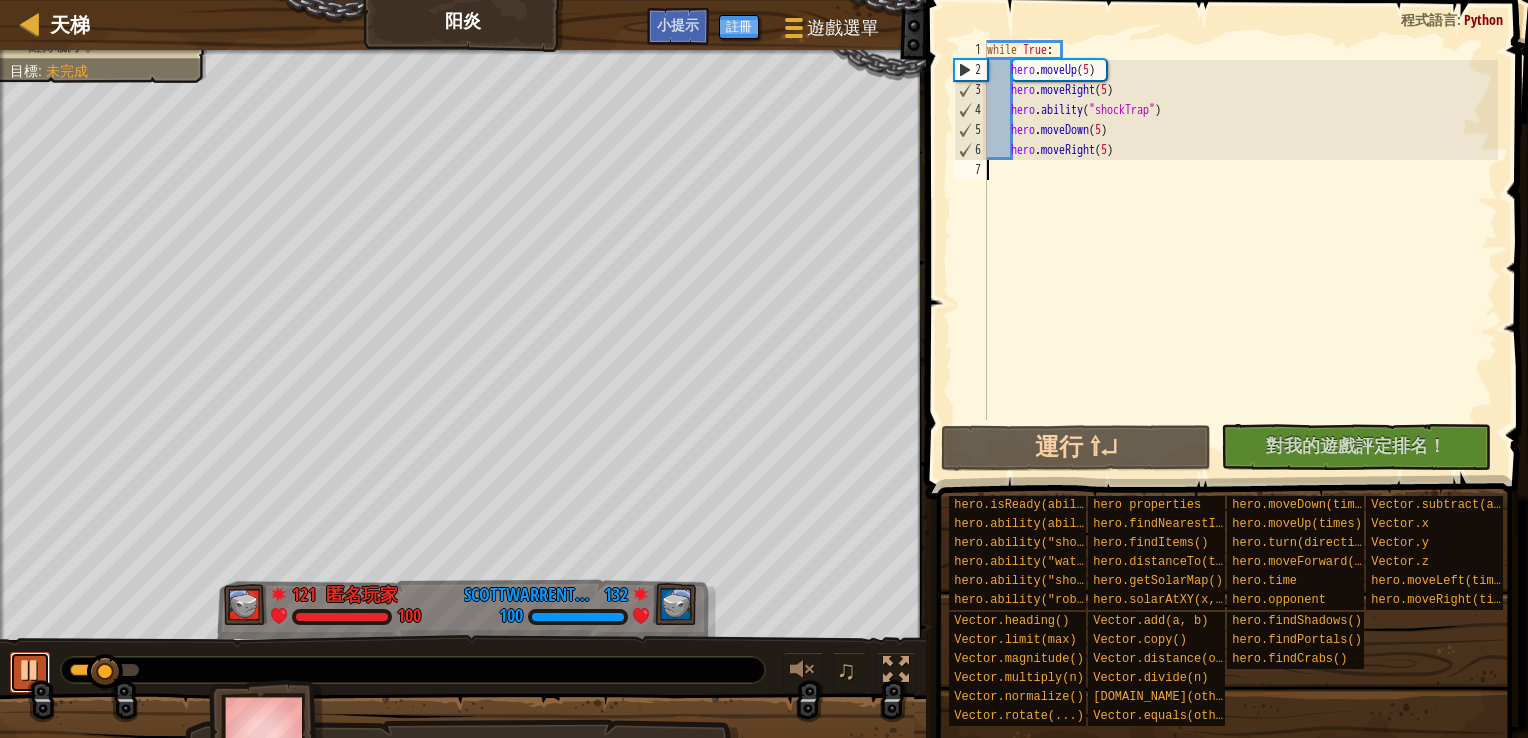click at bounding box center (30, 670) 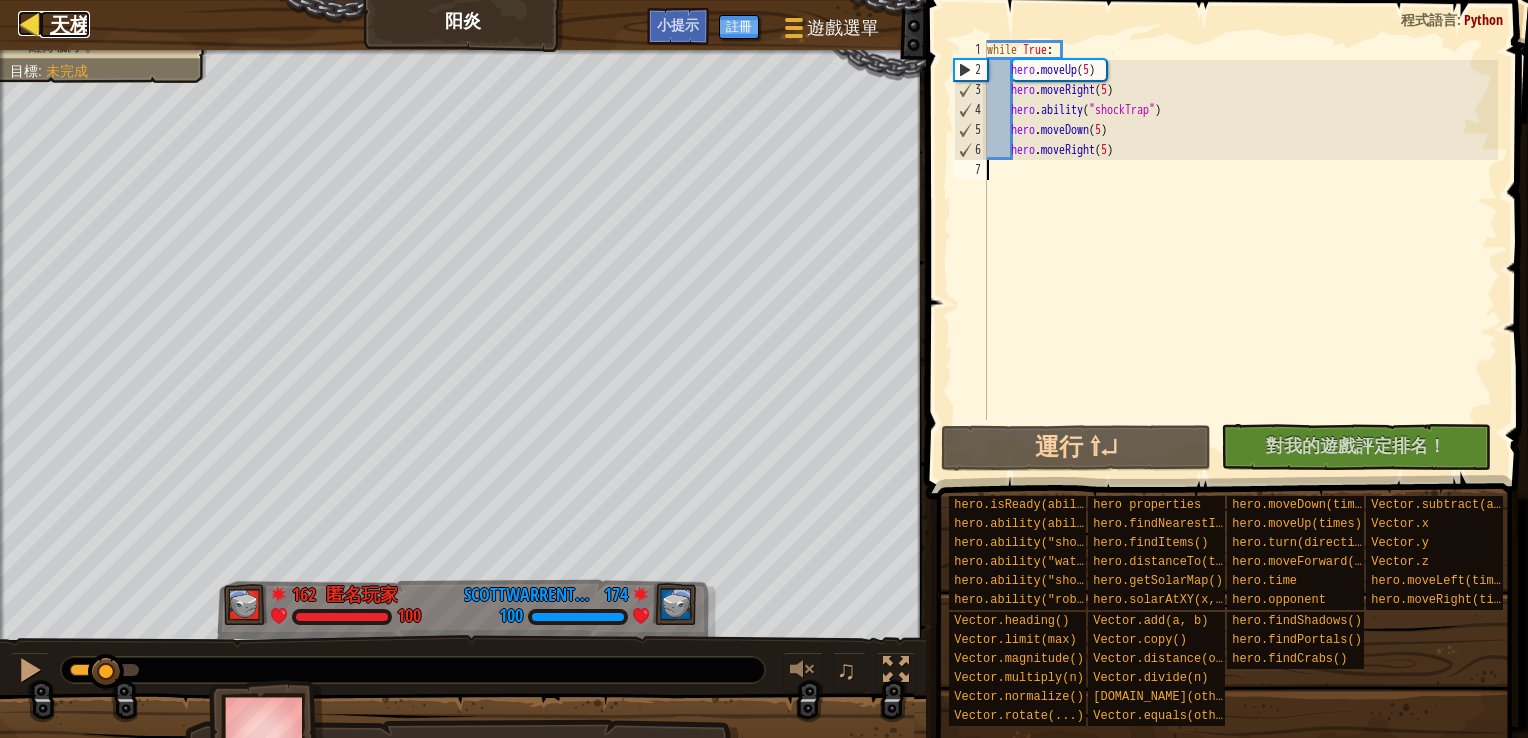 click at bounding box center [30, 23] 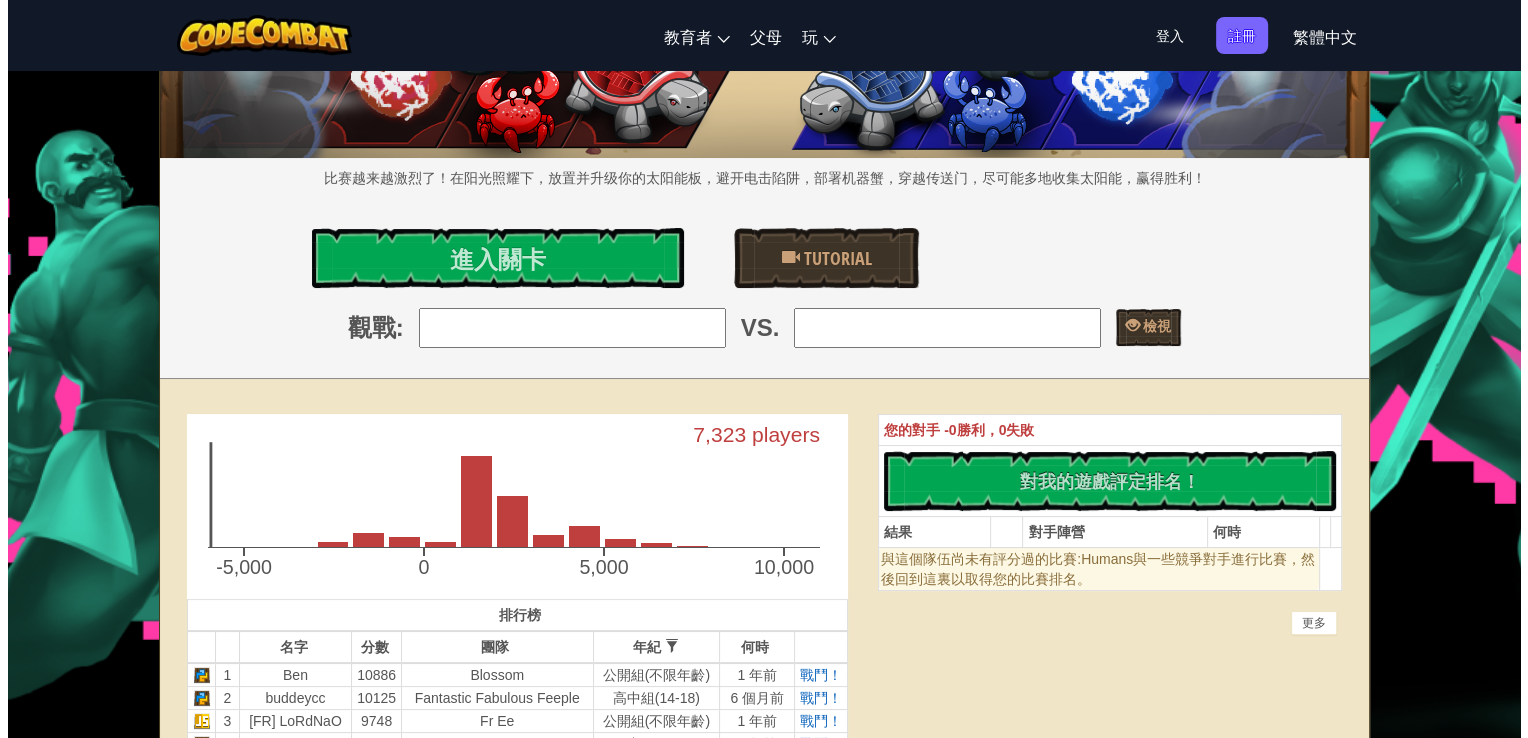 scroll, scrollTop: 100, scrollLeft: 0, axis: vertical 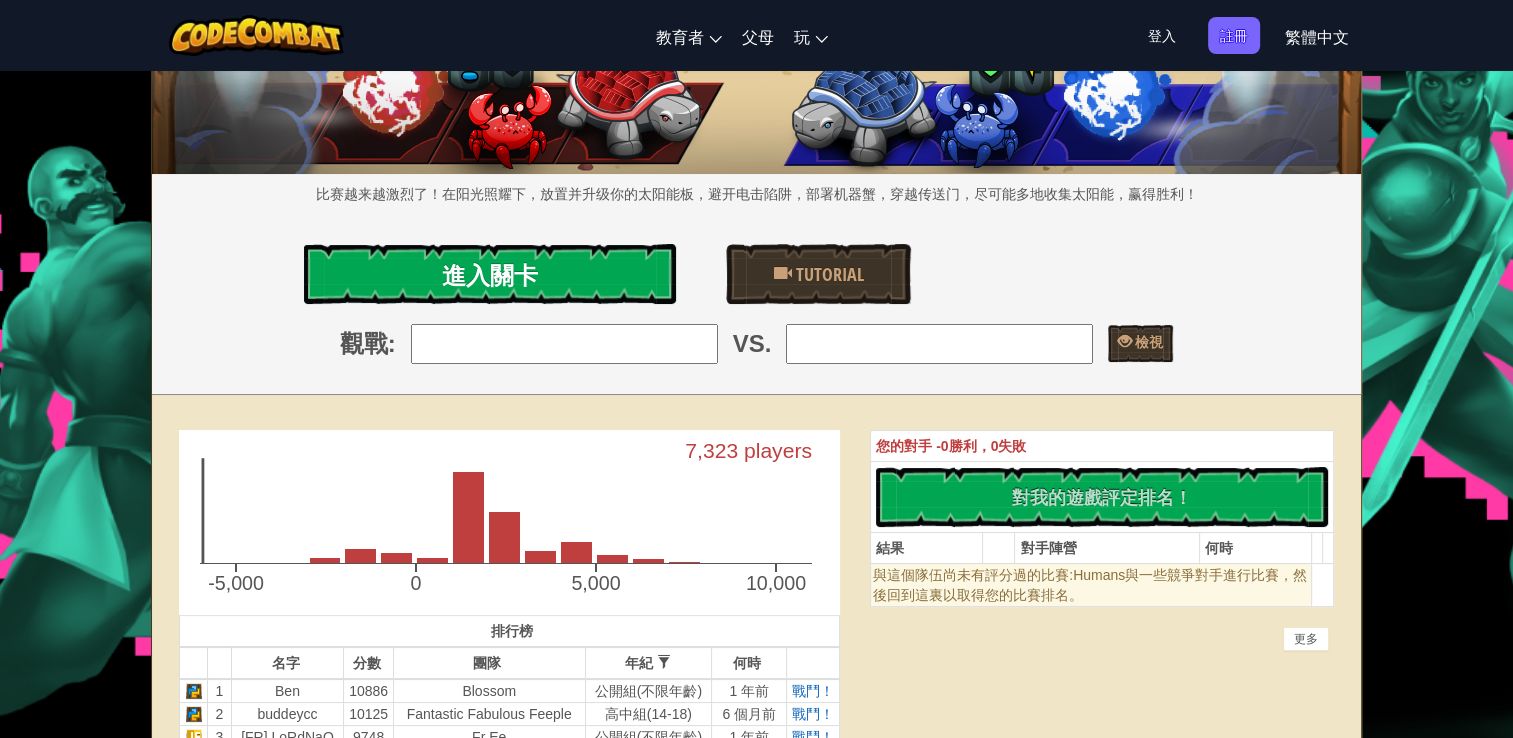 click on "進入關卡" at bounding box center (490, 274) 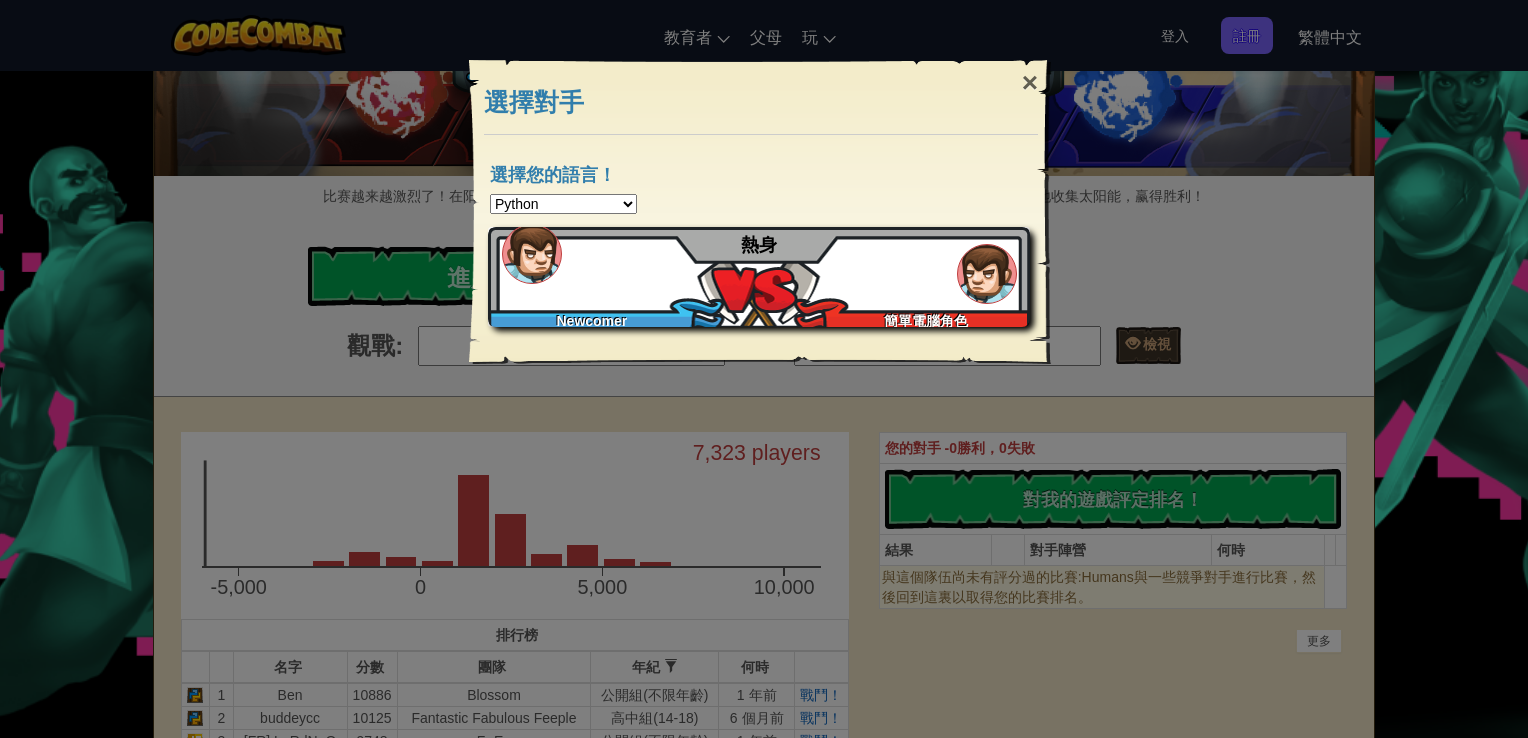 click on "Newcomer 簡單電腦角色 熱身" at bounding box center [759, 277] 